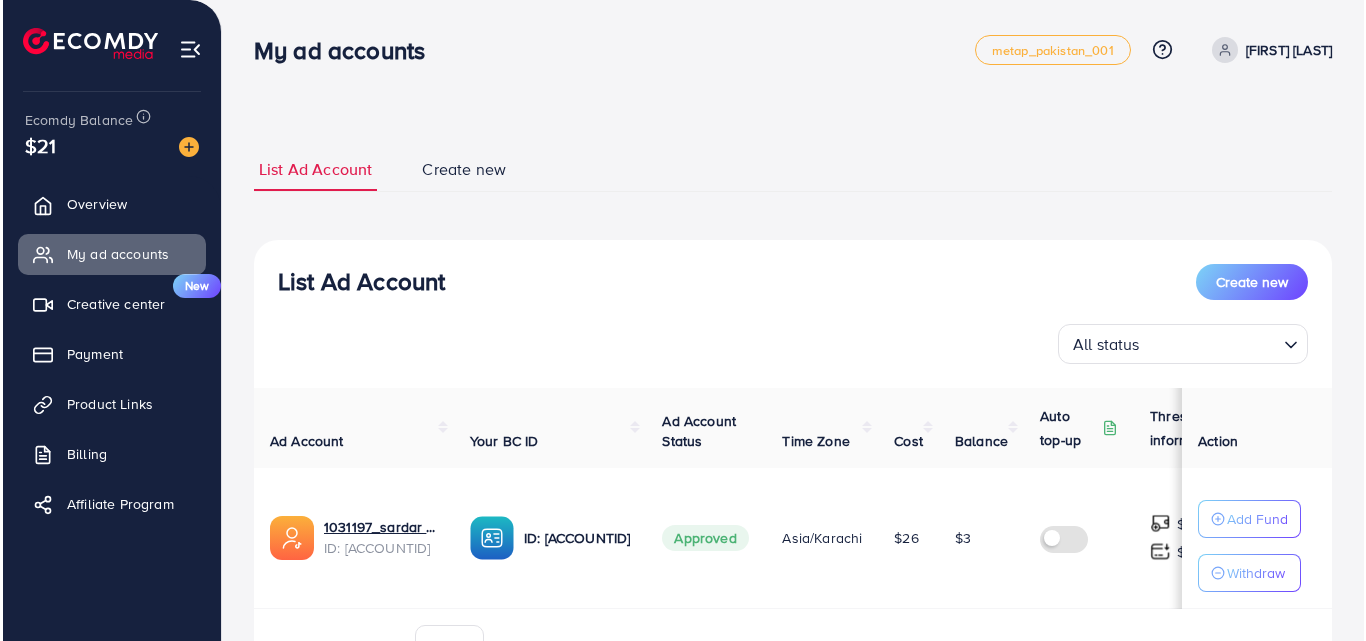 scroll, scrollTop: 0, scrollLeft: 0, axis: both 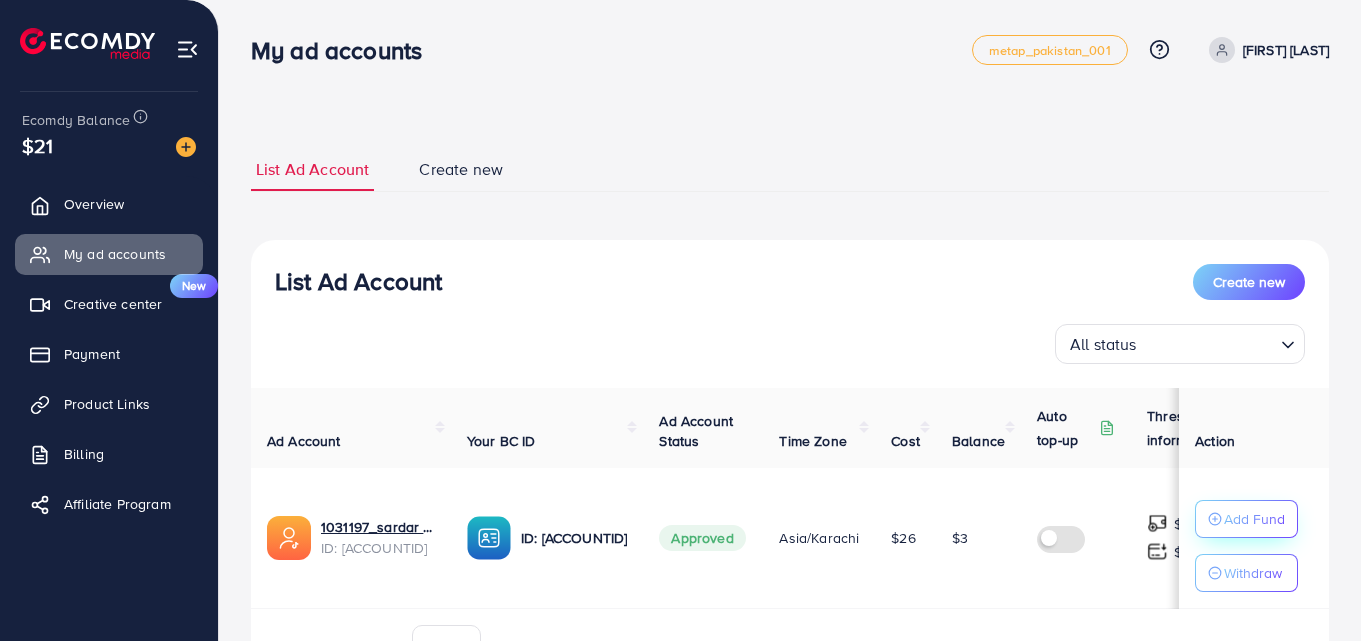 click on "Add Fund" at bounding box center (1254, 519) 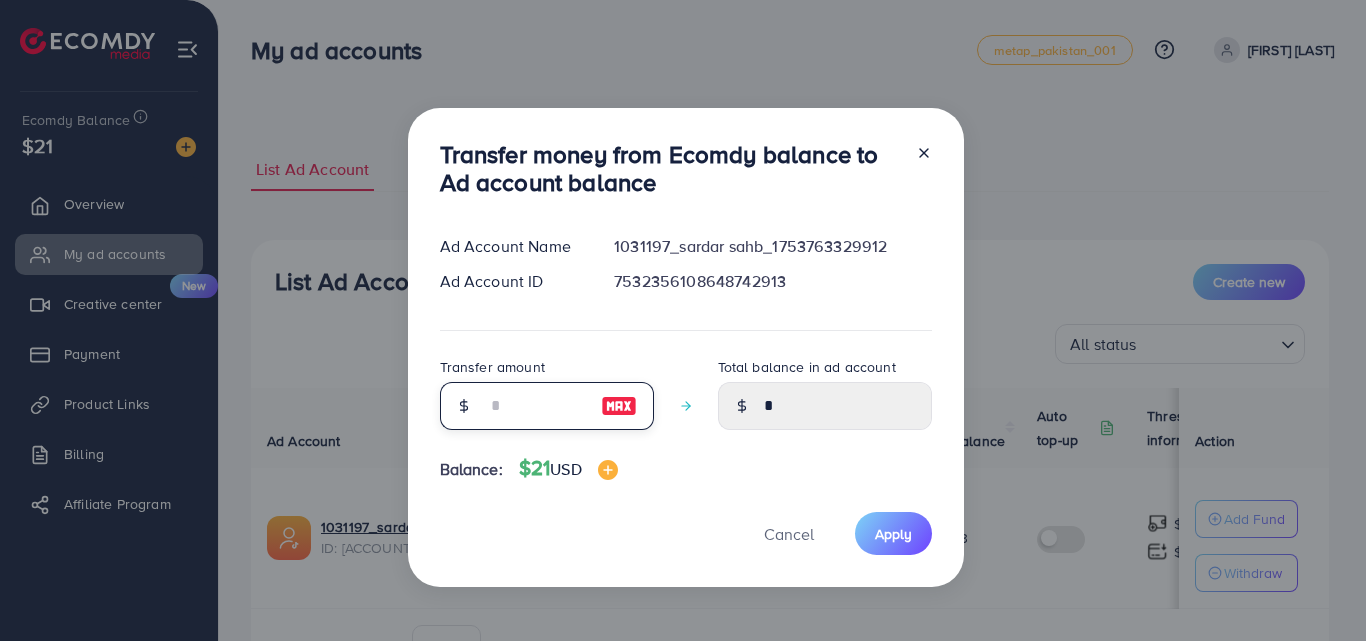 click at bounding box center (536, 406) 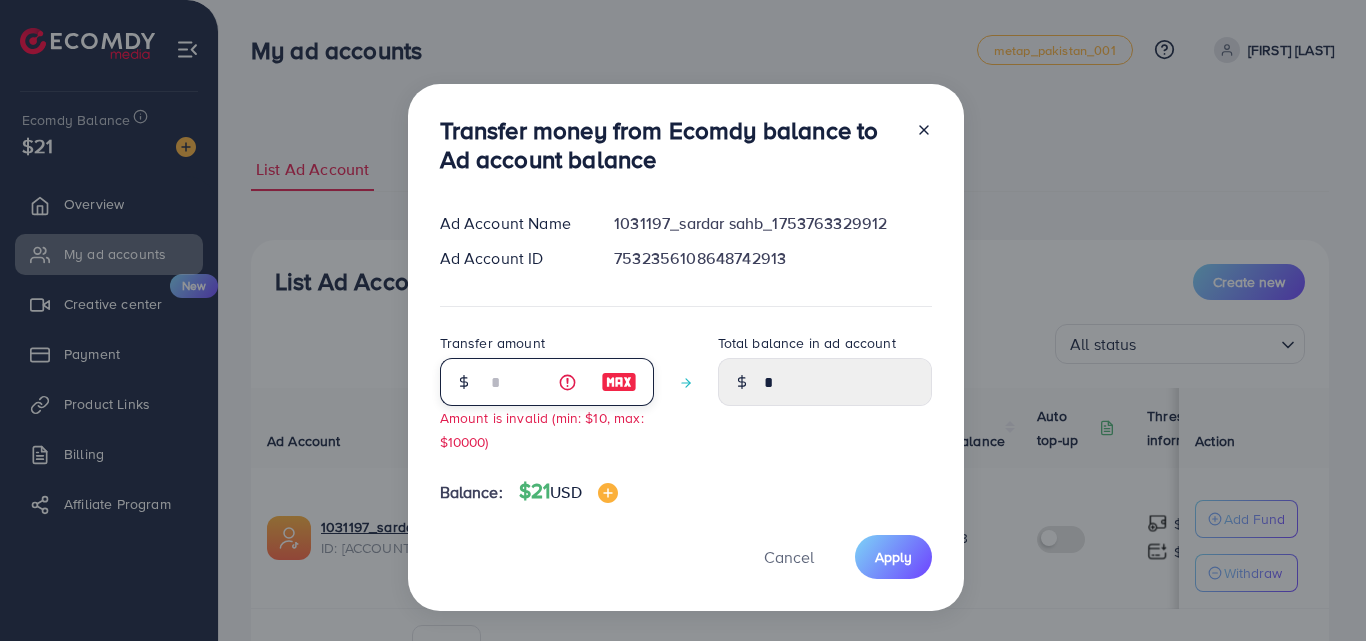type on "****" 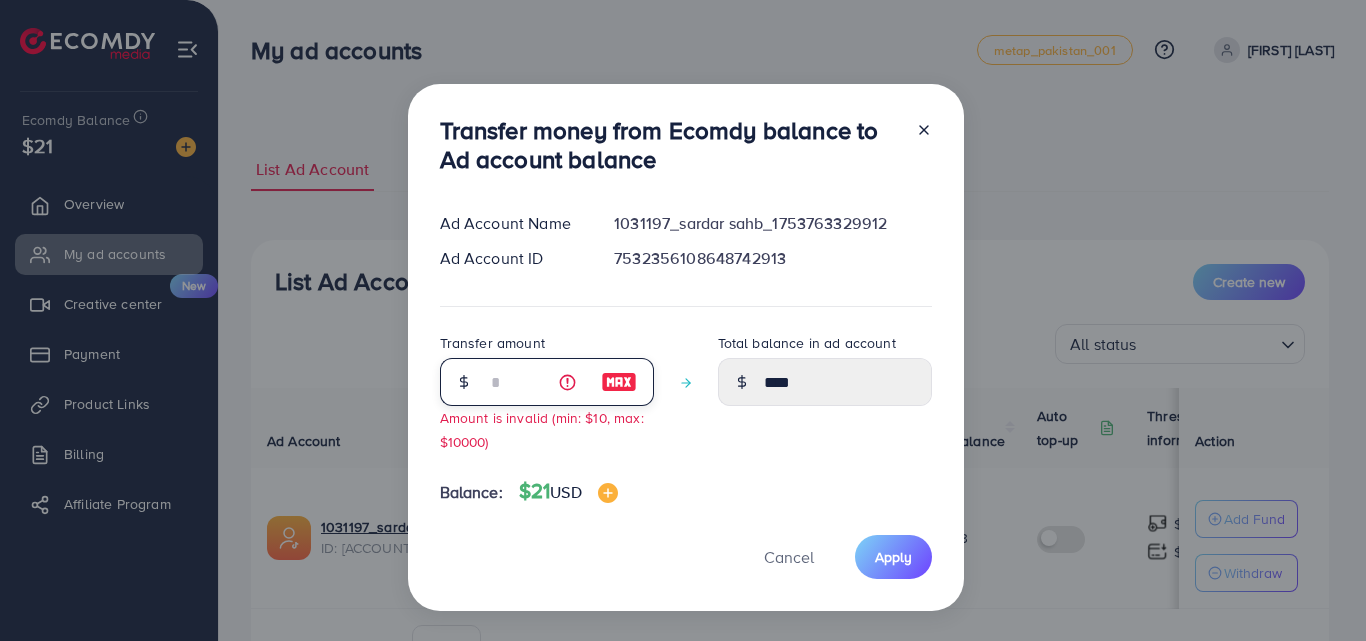 type on "**" 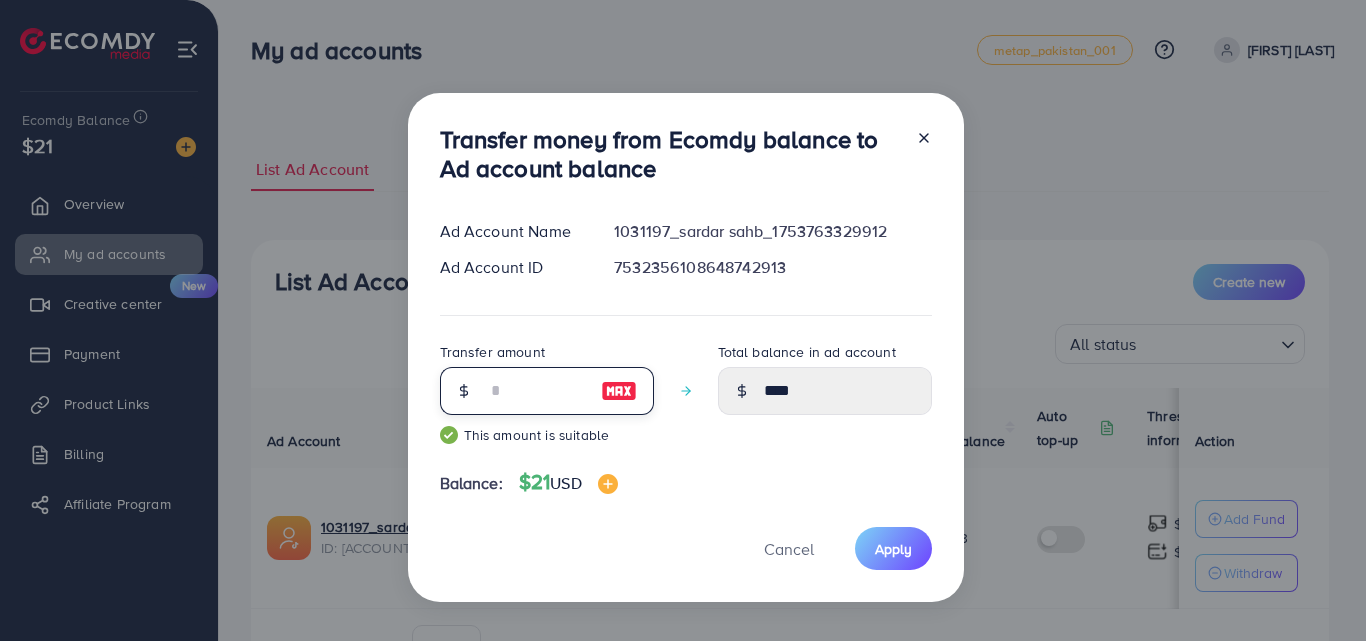 type on "*****" 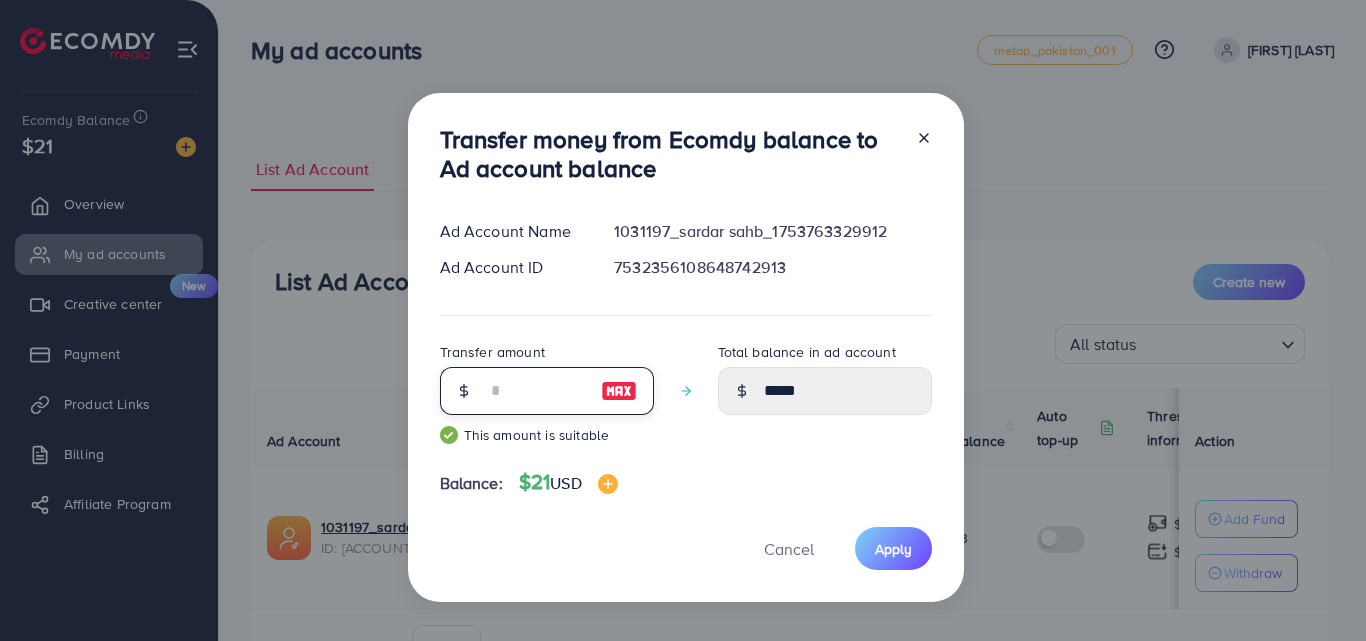 type on "**" 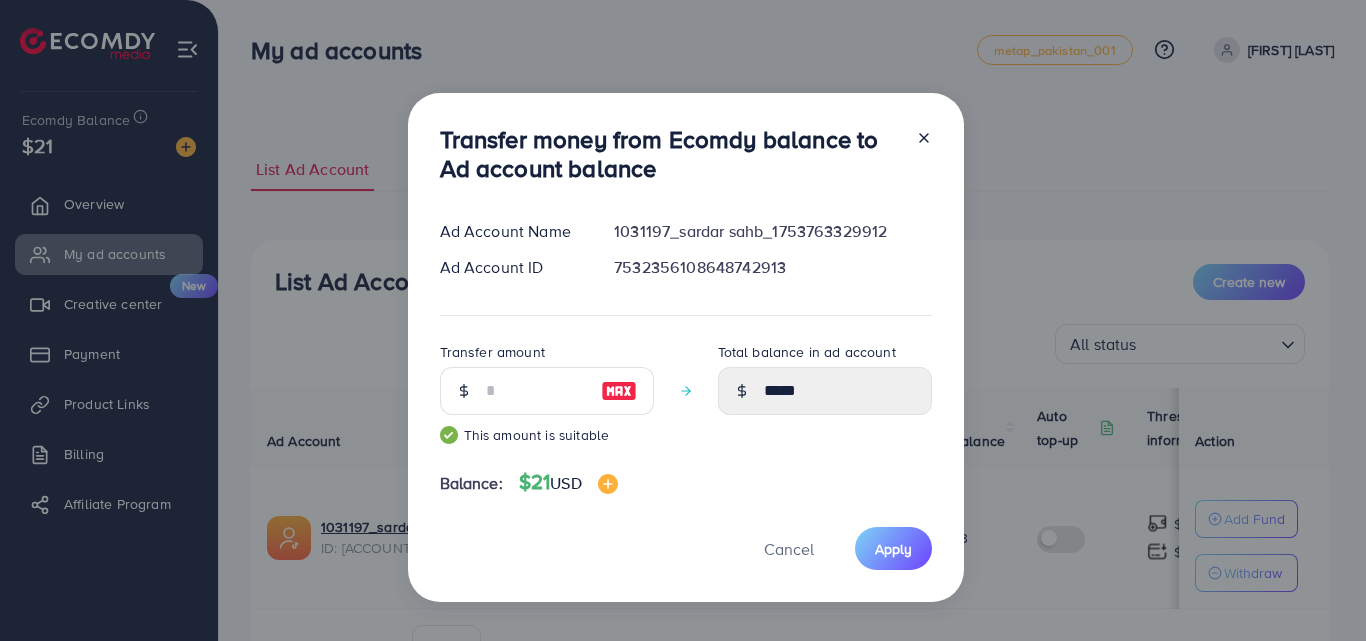 click on "Total balance in ad account  *****" at bounding box center (825, 400) 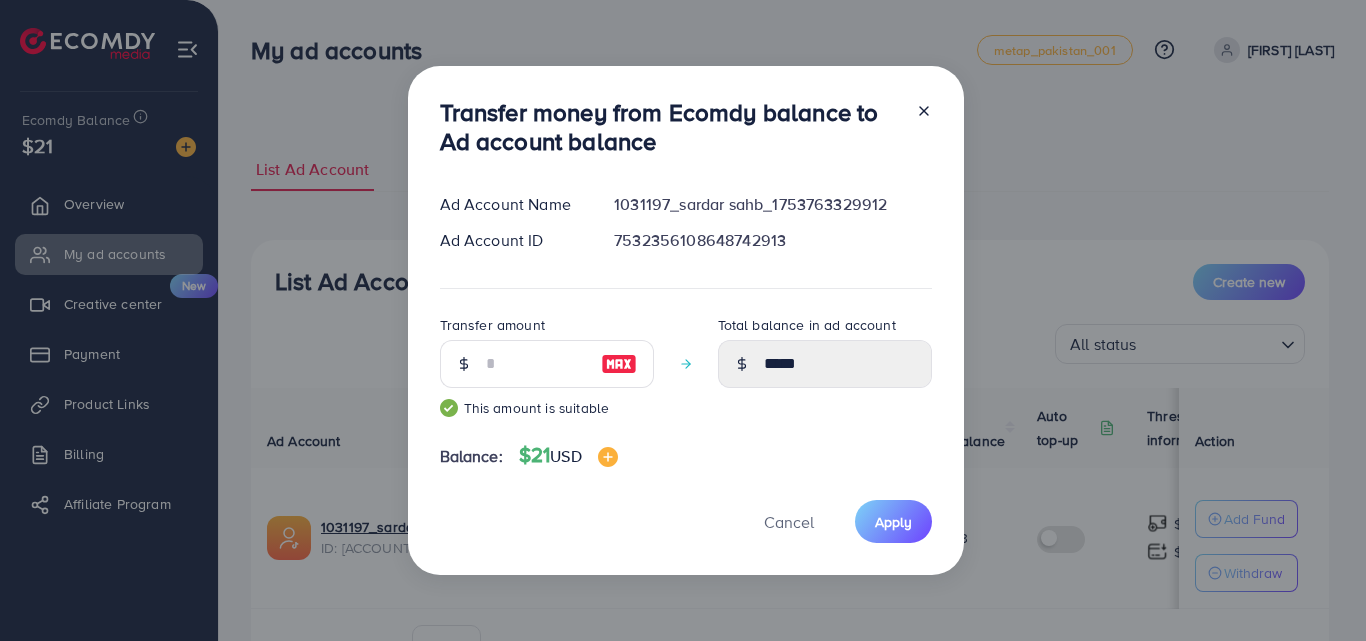 click at bounding box center [619, 364] 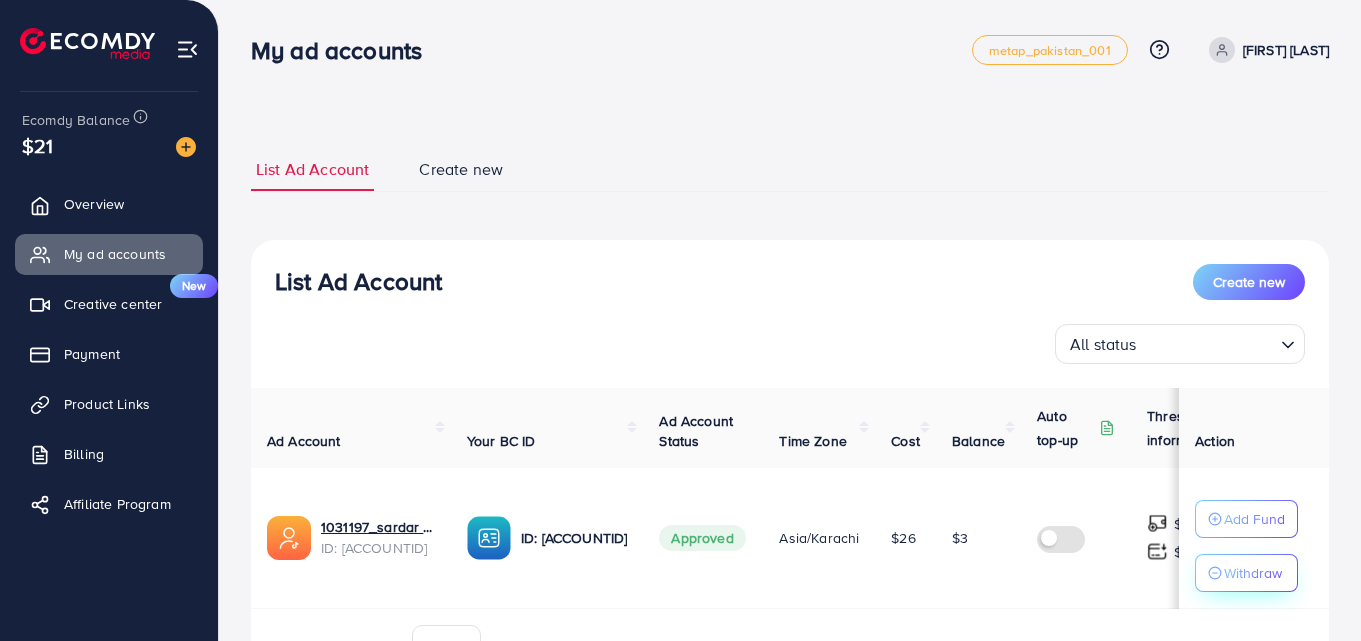click on "Withdraw" at bounding box center (1253, 573) 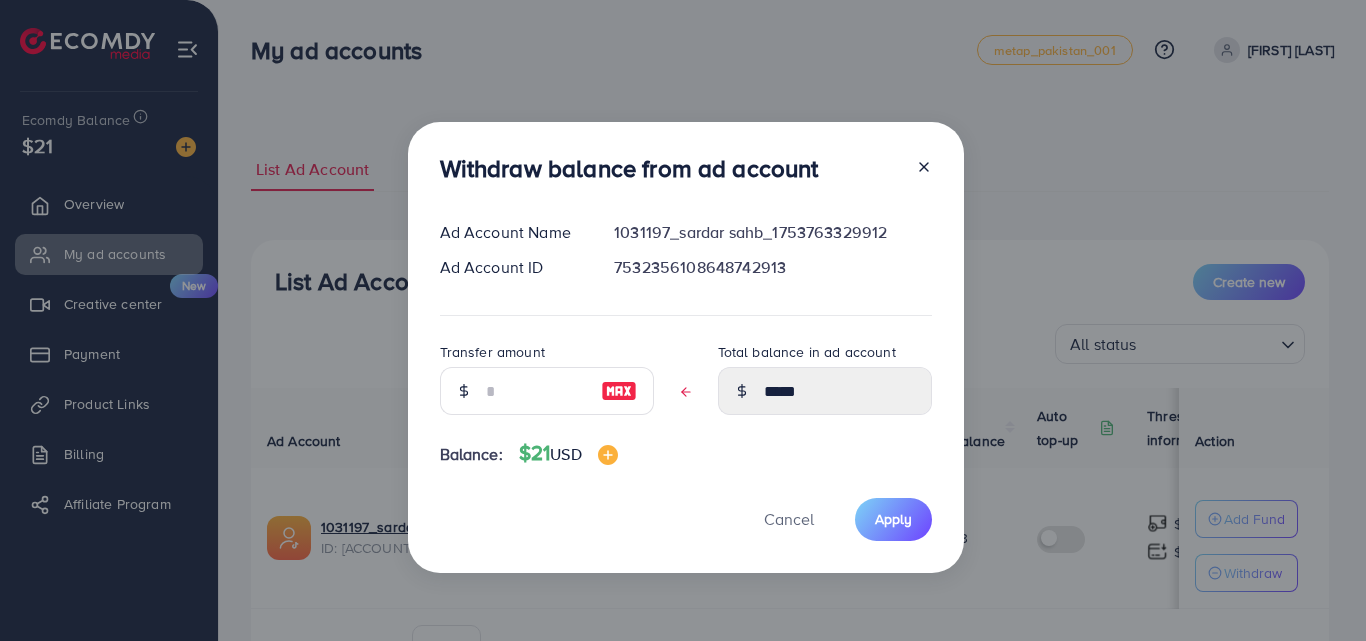 click on "Total balance in ad account  *****" at bounding box center [825, 385] 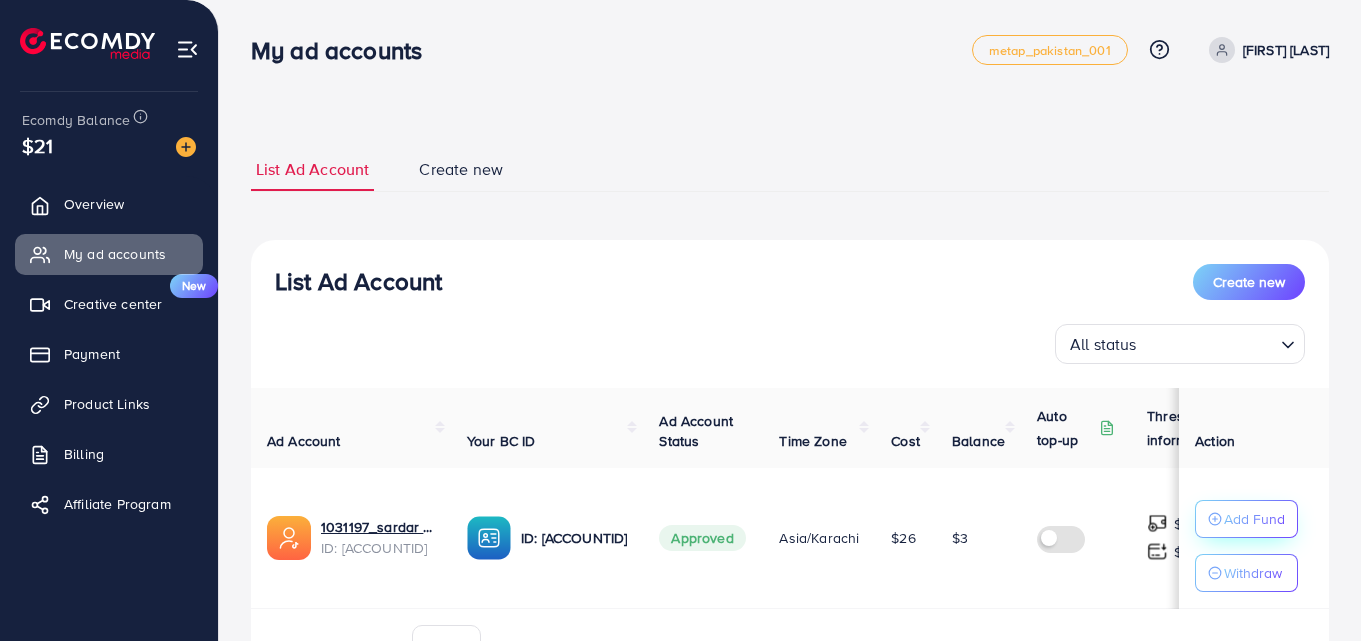 click on "Add Fund" at bounding box center [1254, 519] 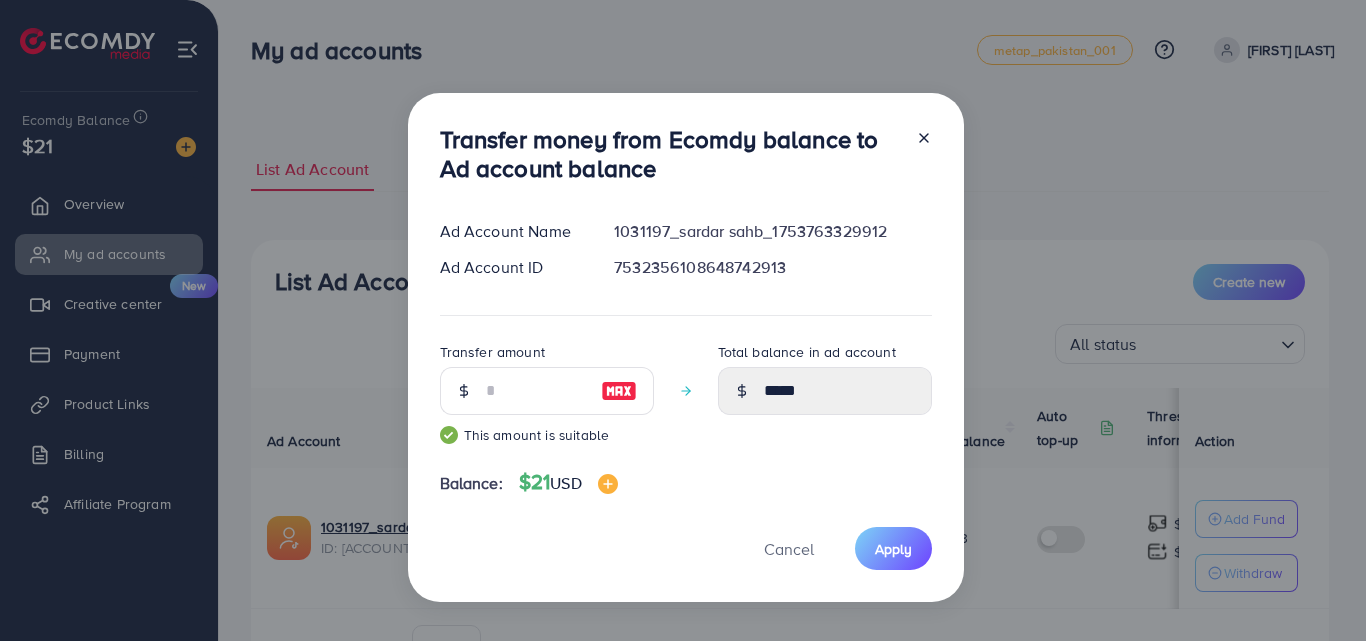 click on "*****" at bounding box center [825, 391] 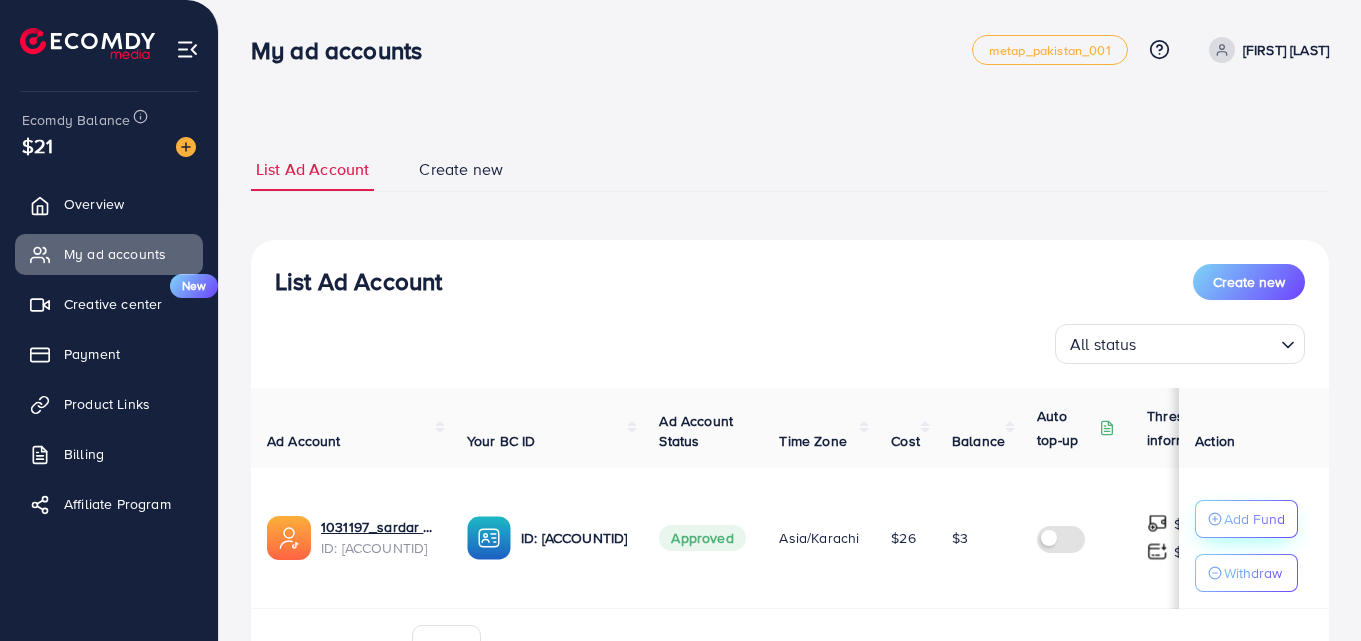 click on "Add Fund" at bounding box center [1246, 519] 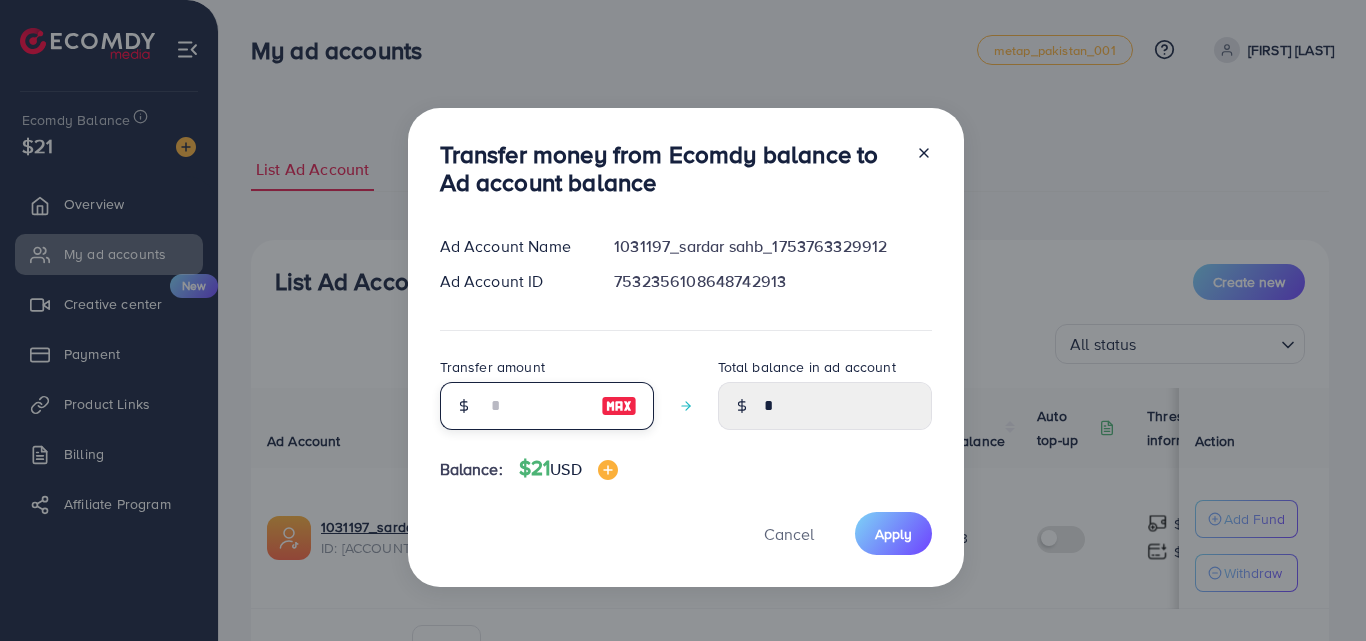 click at bounding box center [536, 406] 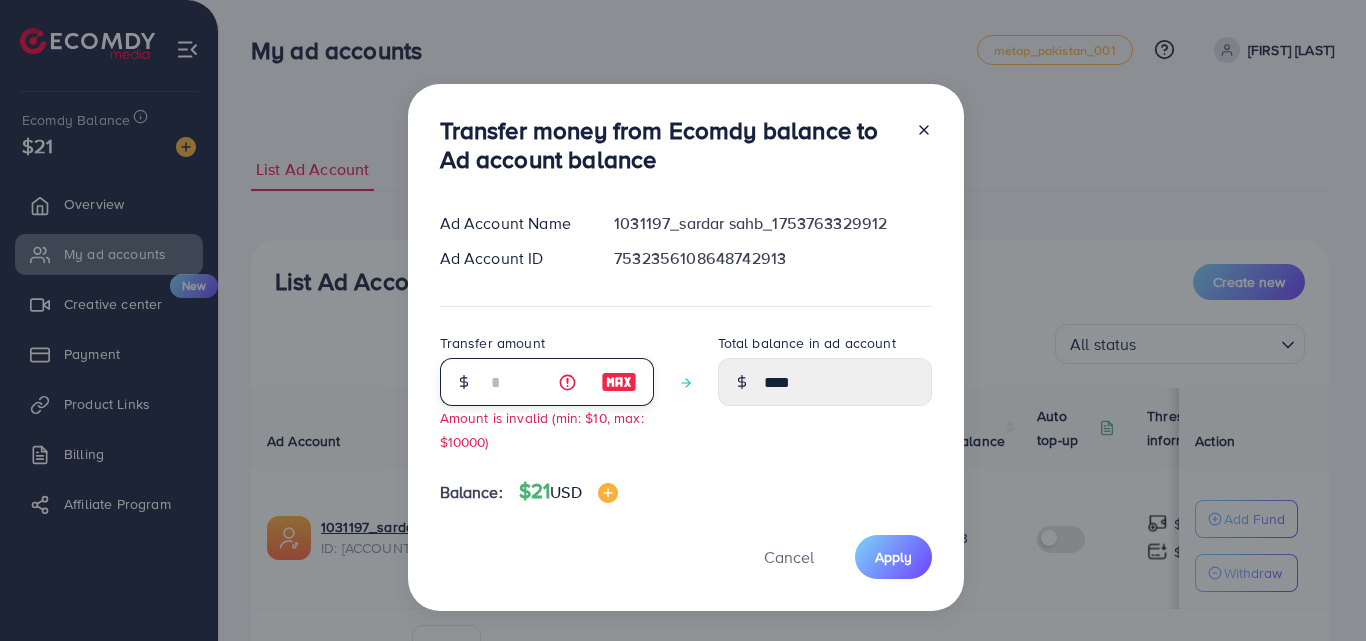 type on "**" 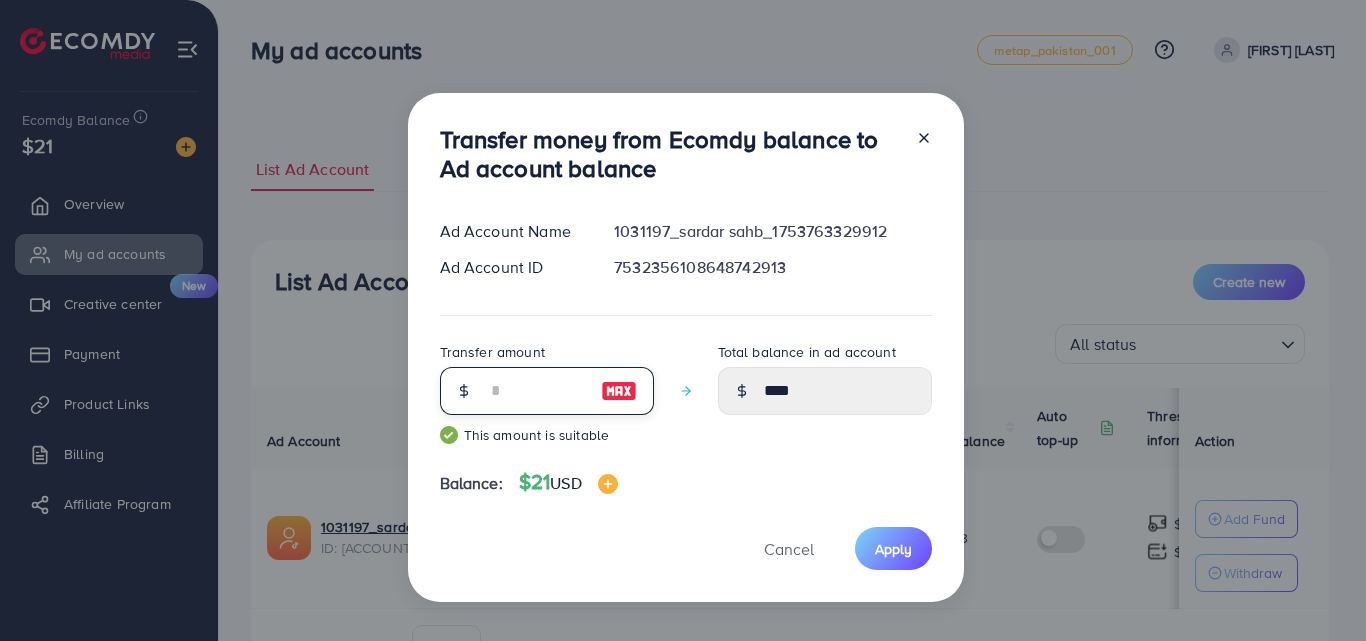 type on "*****" 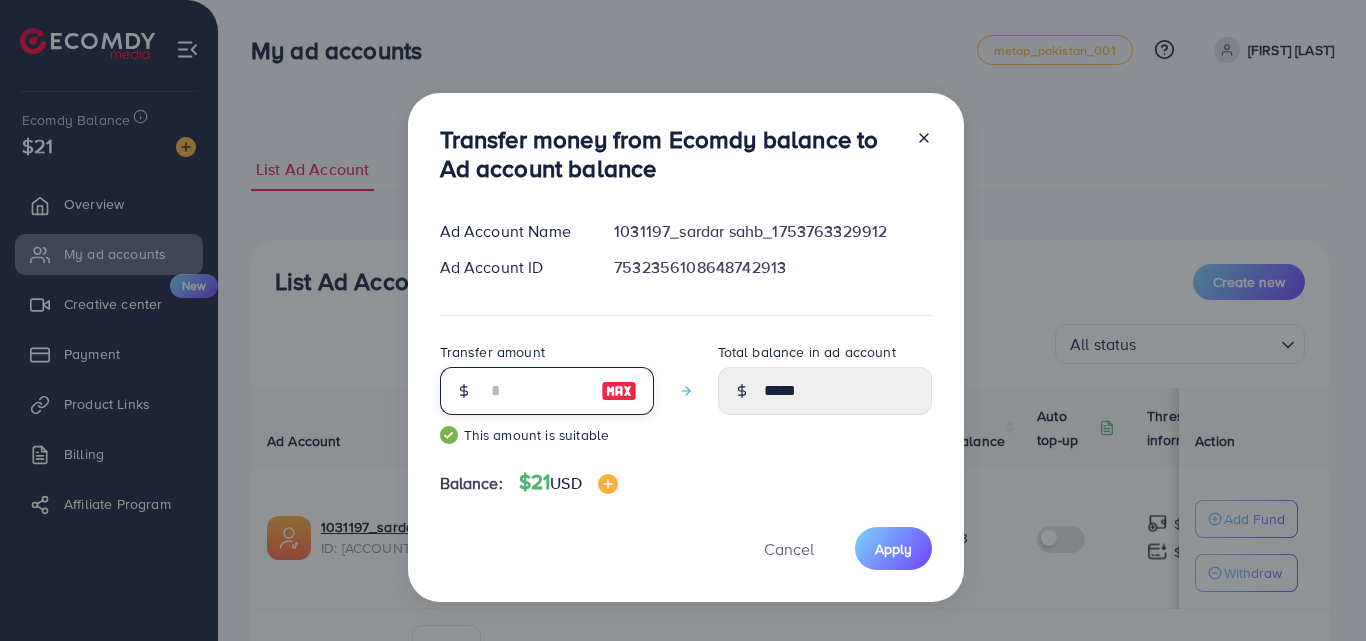 type on "*" 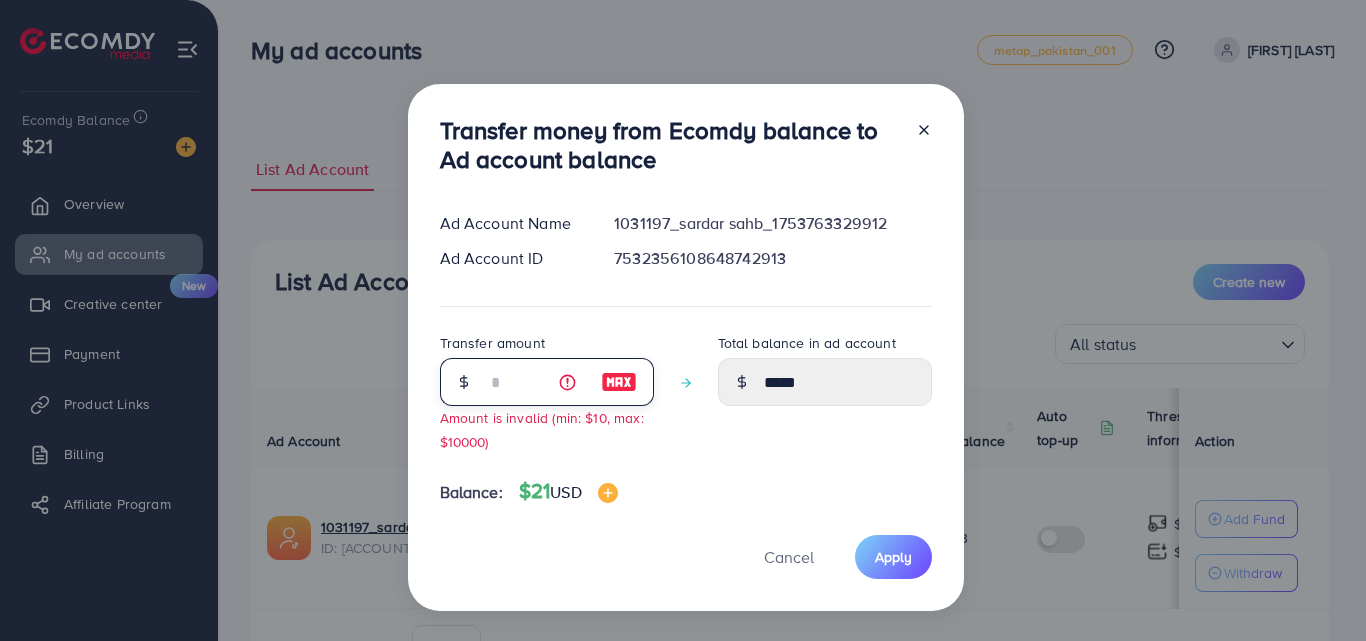 type on "****" 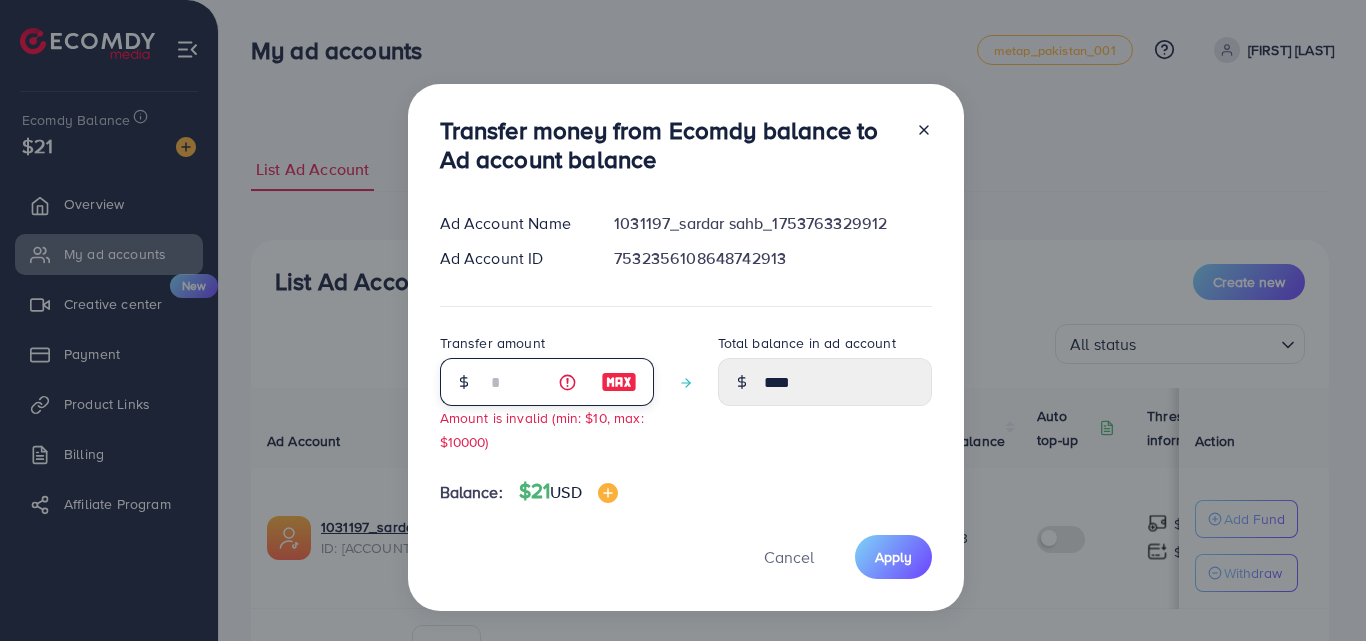 type 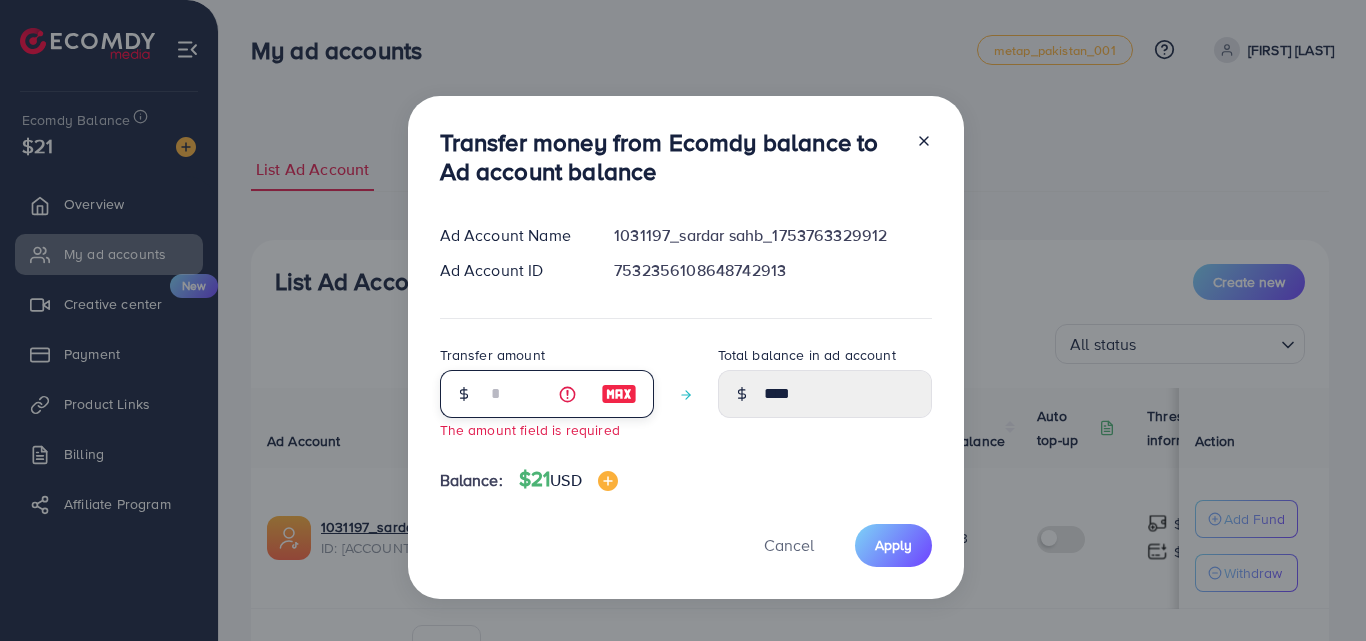 type on "****" 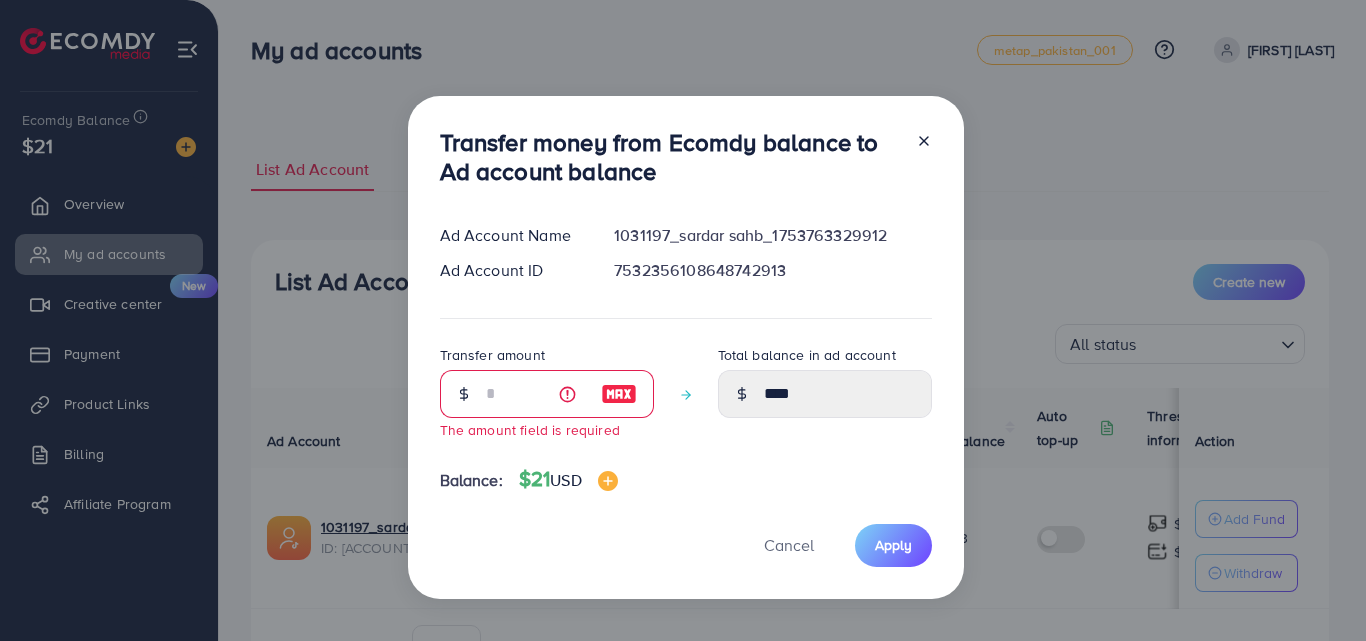 click at bounding box center [463, 394] 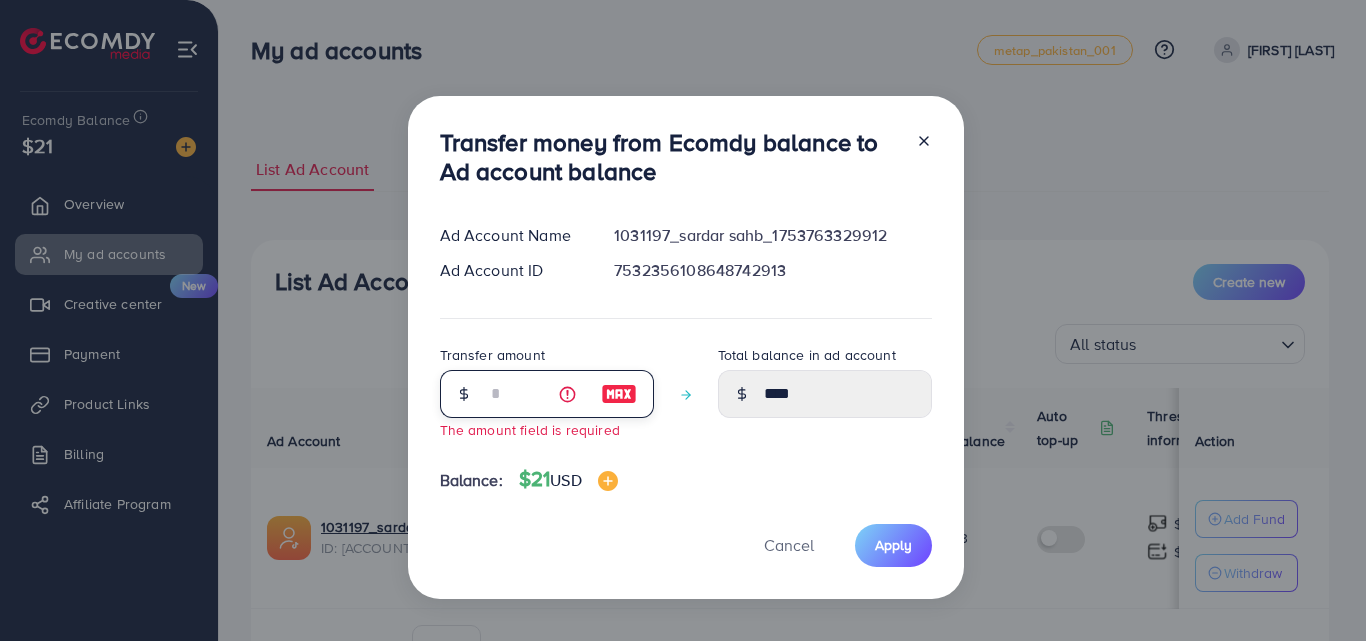 click at bounding box center (536, 394) 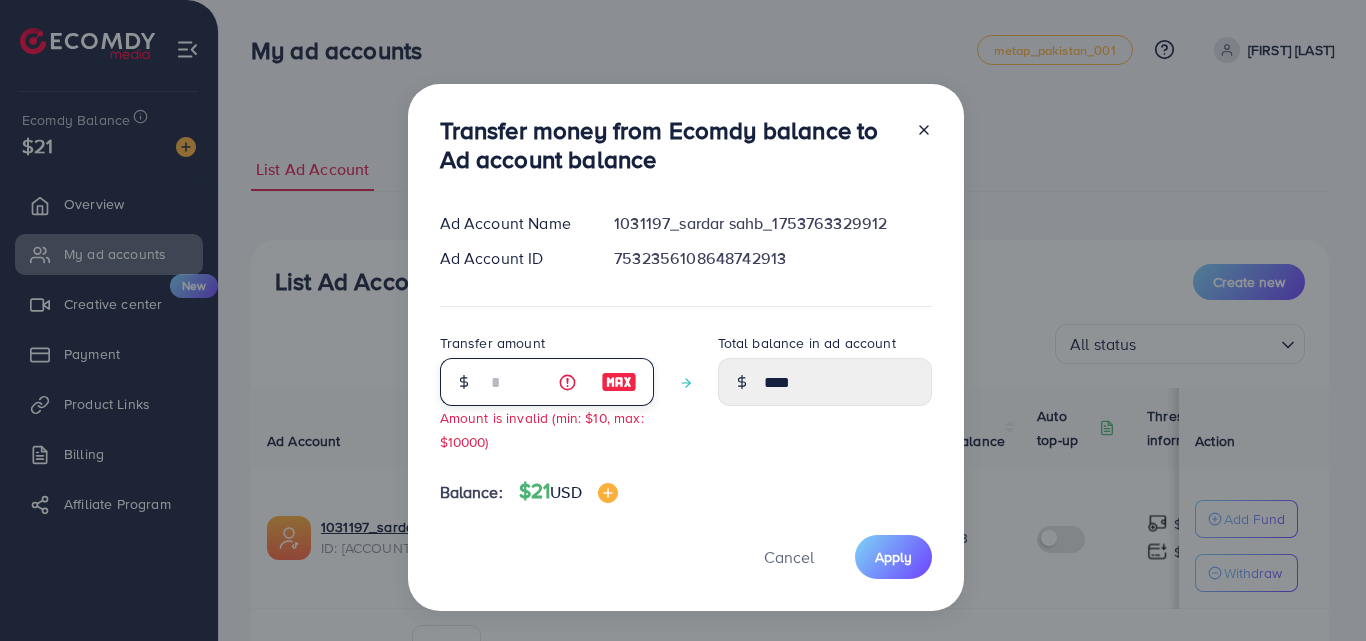 type on "**" 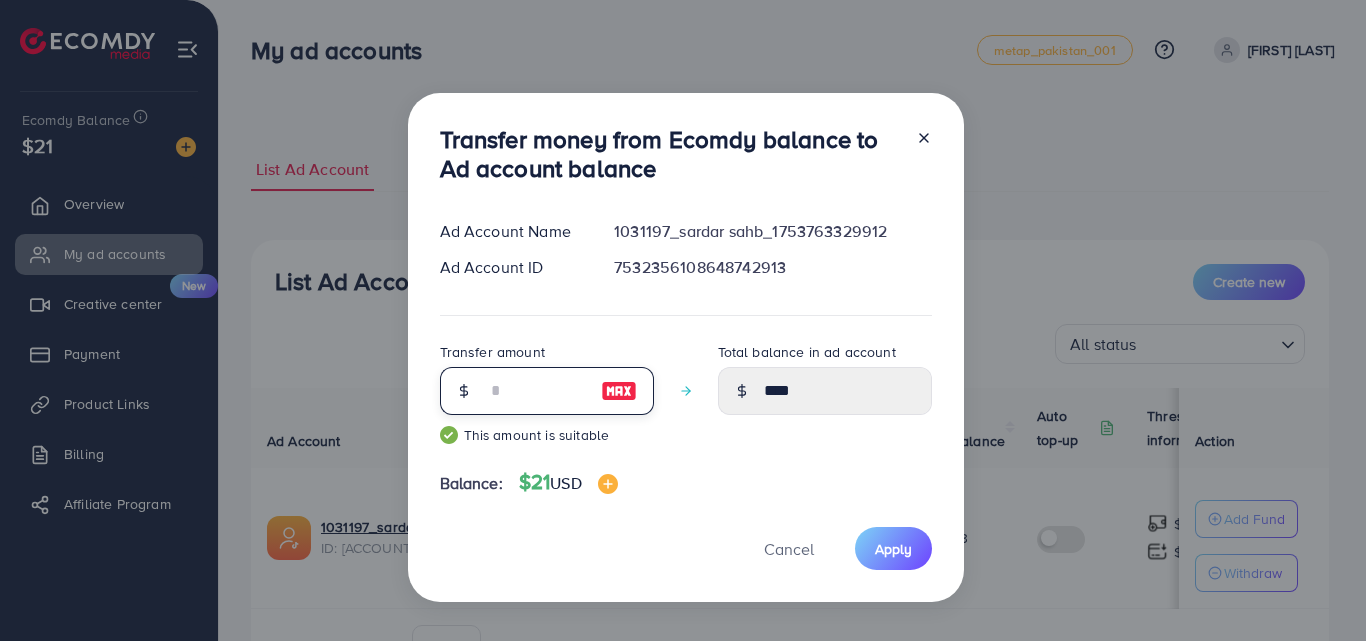 type on "*****" 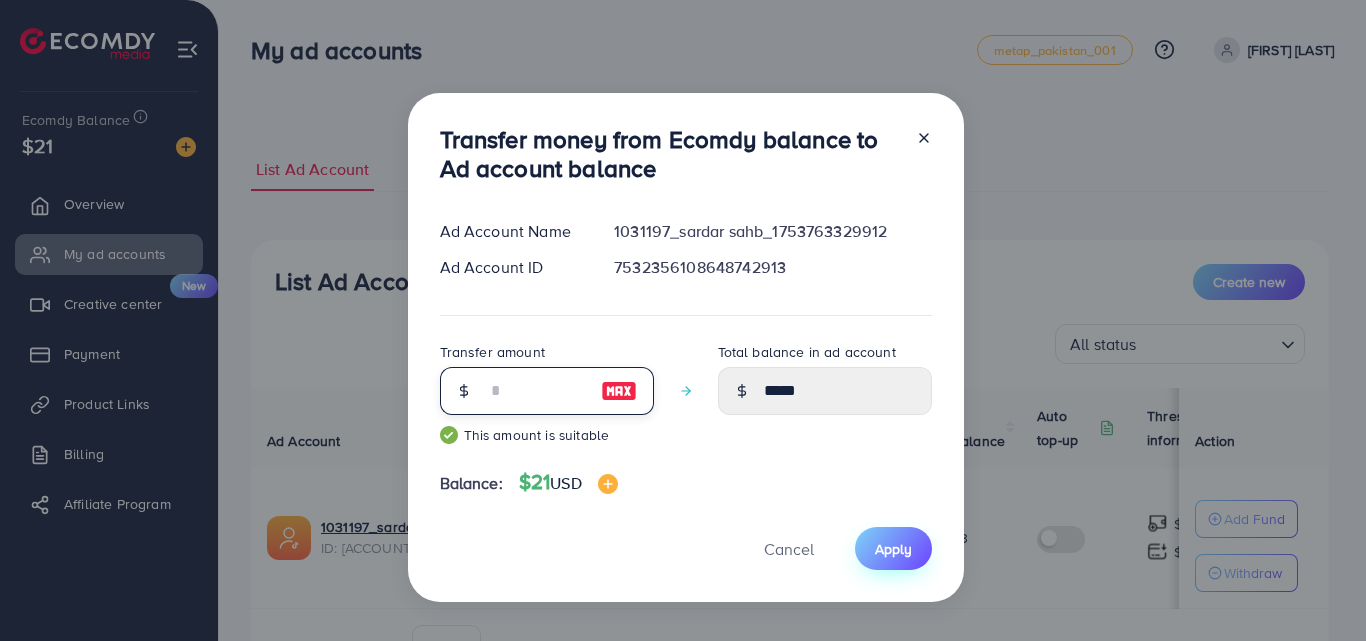 type on "**" 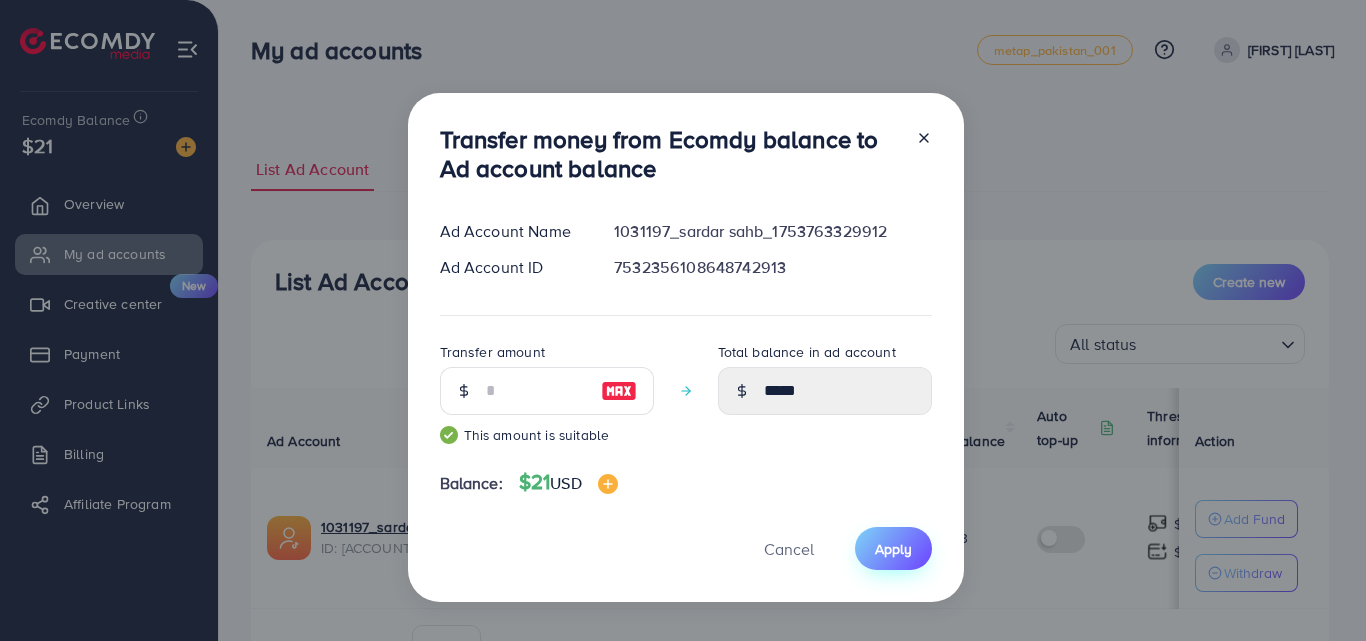 click on "Apply" at bounding box center (893, 549) 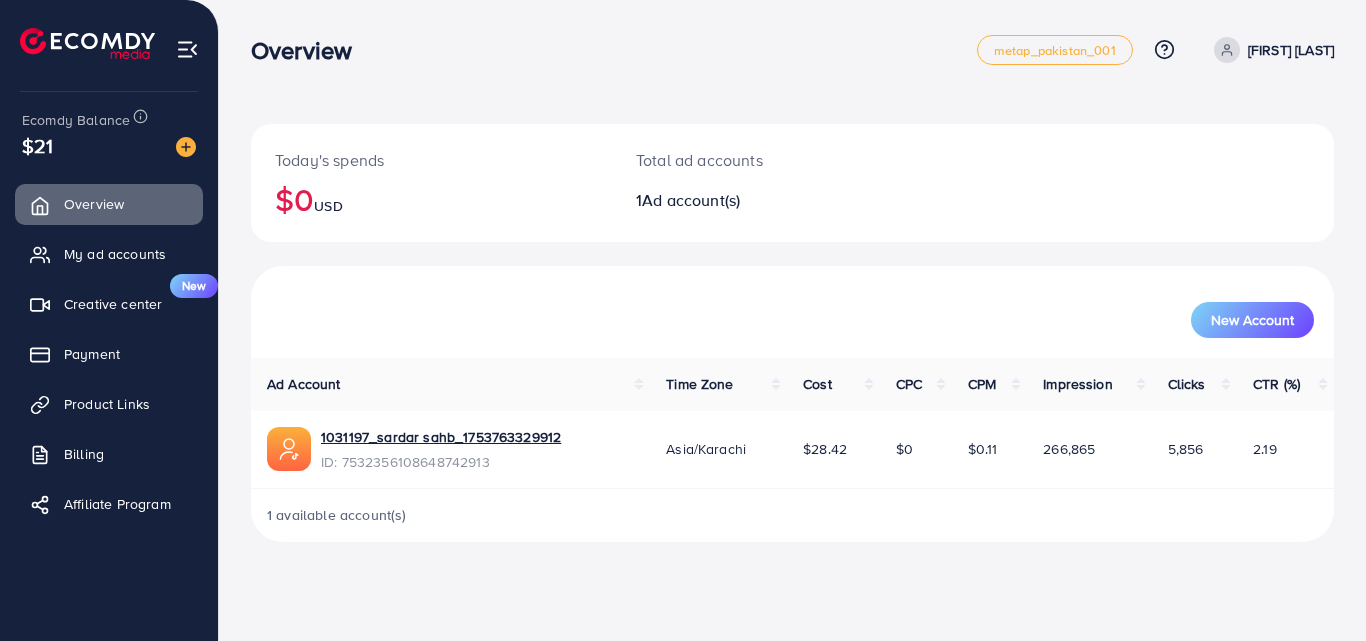 scroll, scrollTop: 0, scrollLeft: 0, axis: both 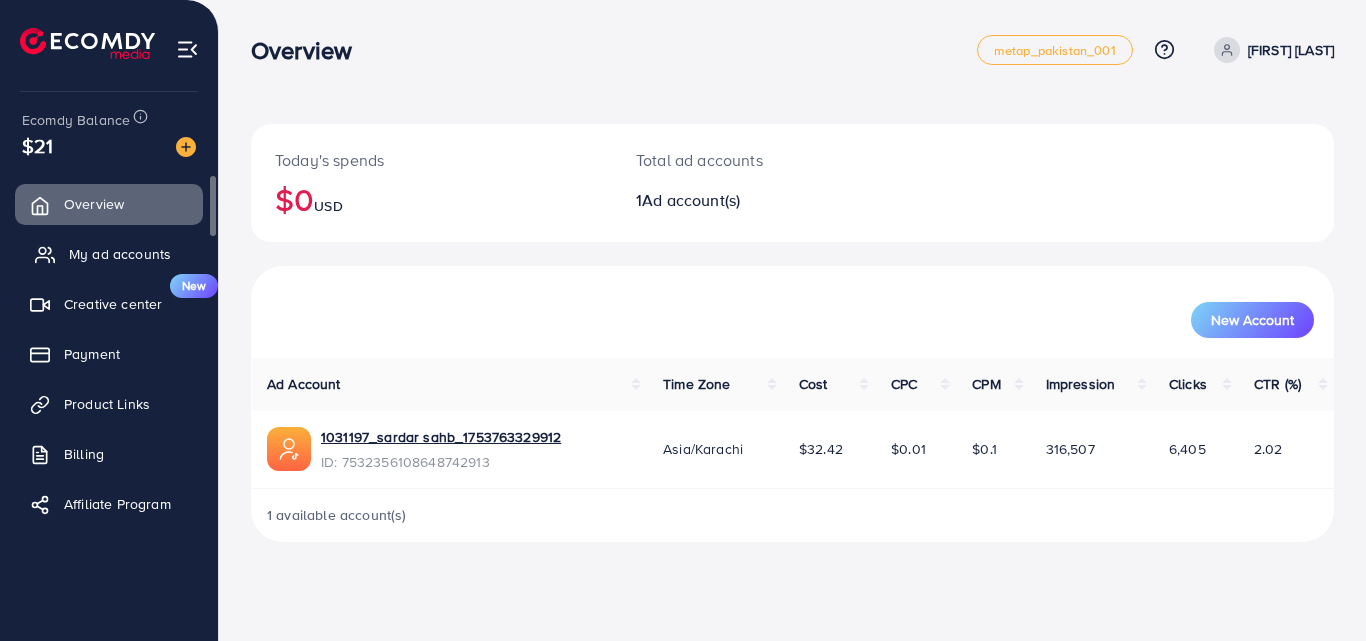 click on "My ad accounts" at bounding box center (120, 254) 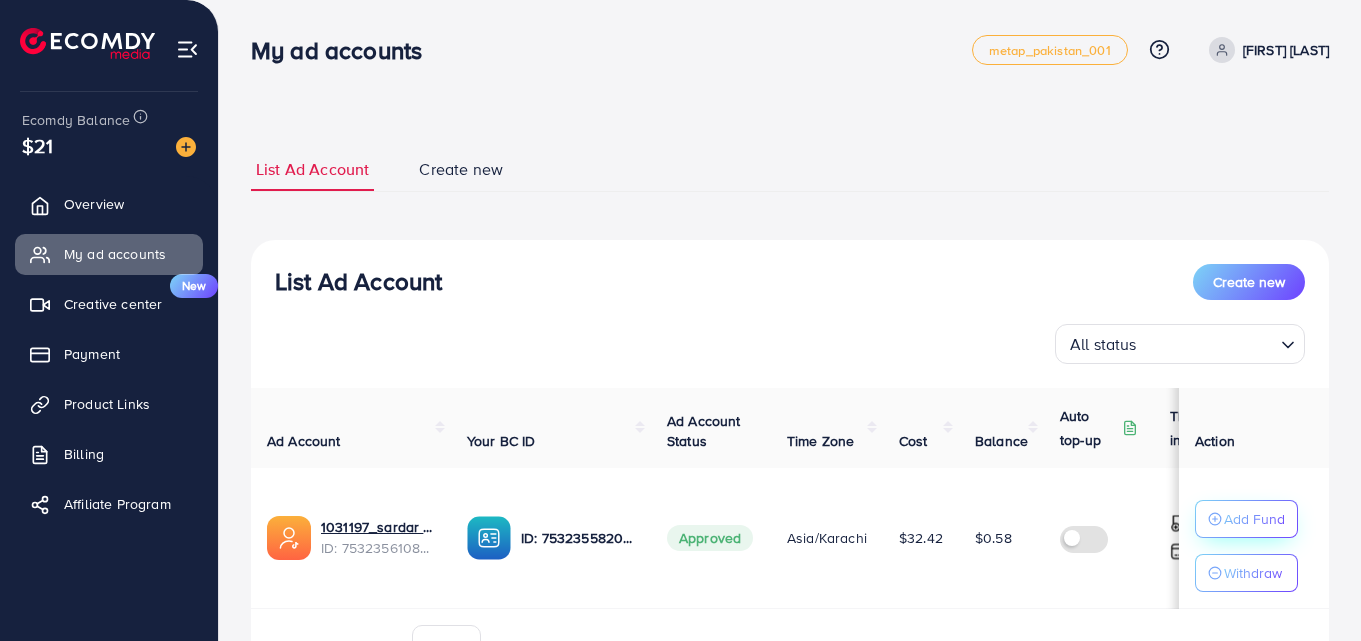 click on "Add Fund" at bounding box center (1254, 519) 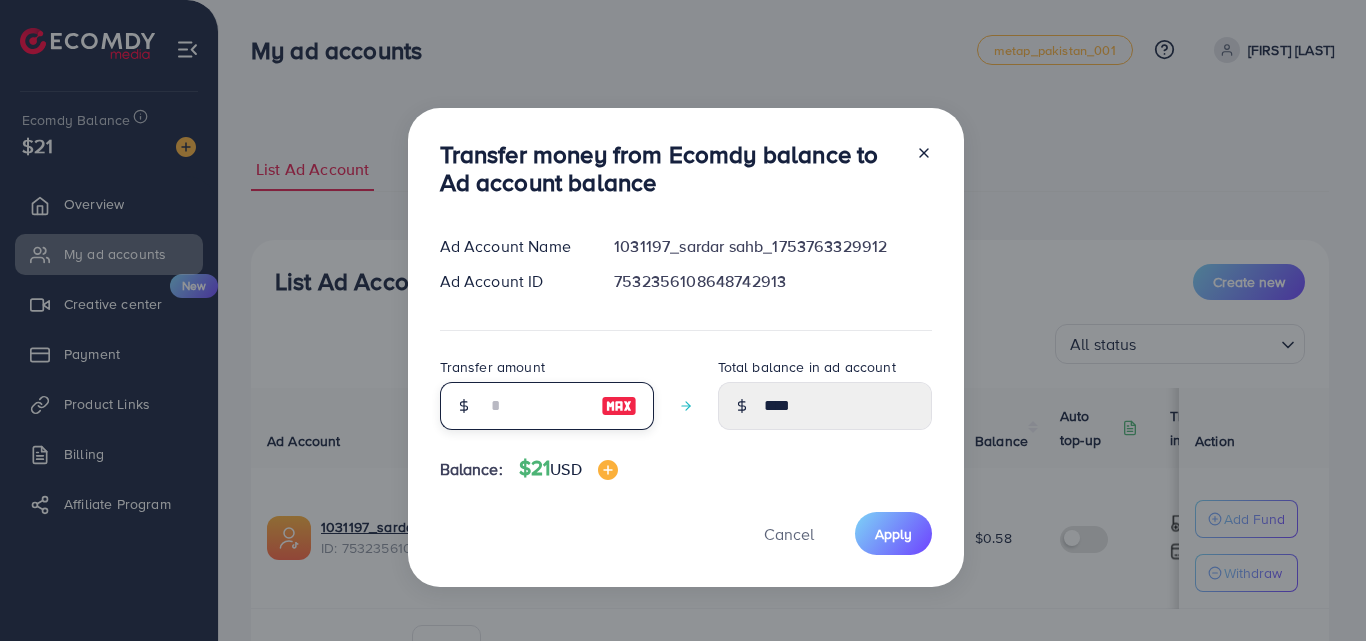 click at bounding box center [536, 406] 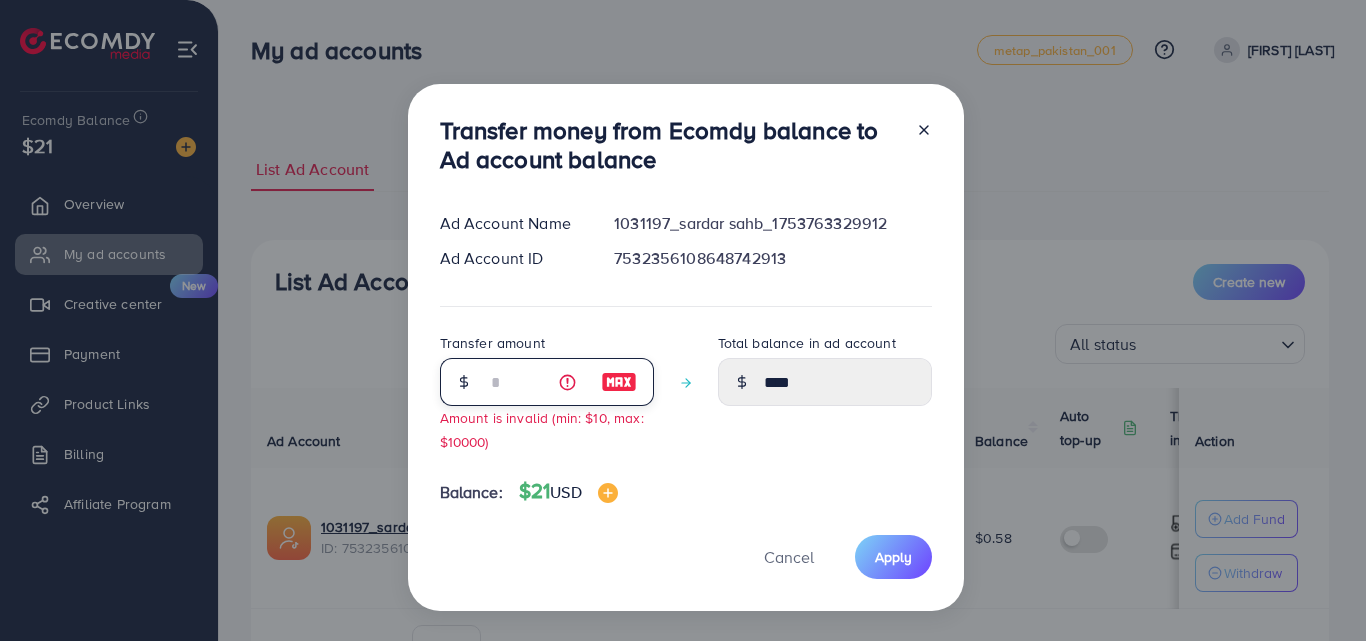 type on "****" 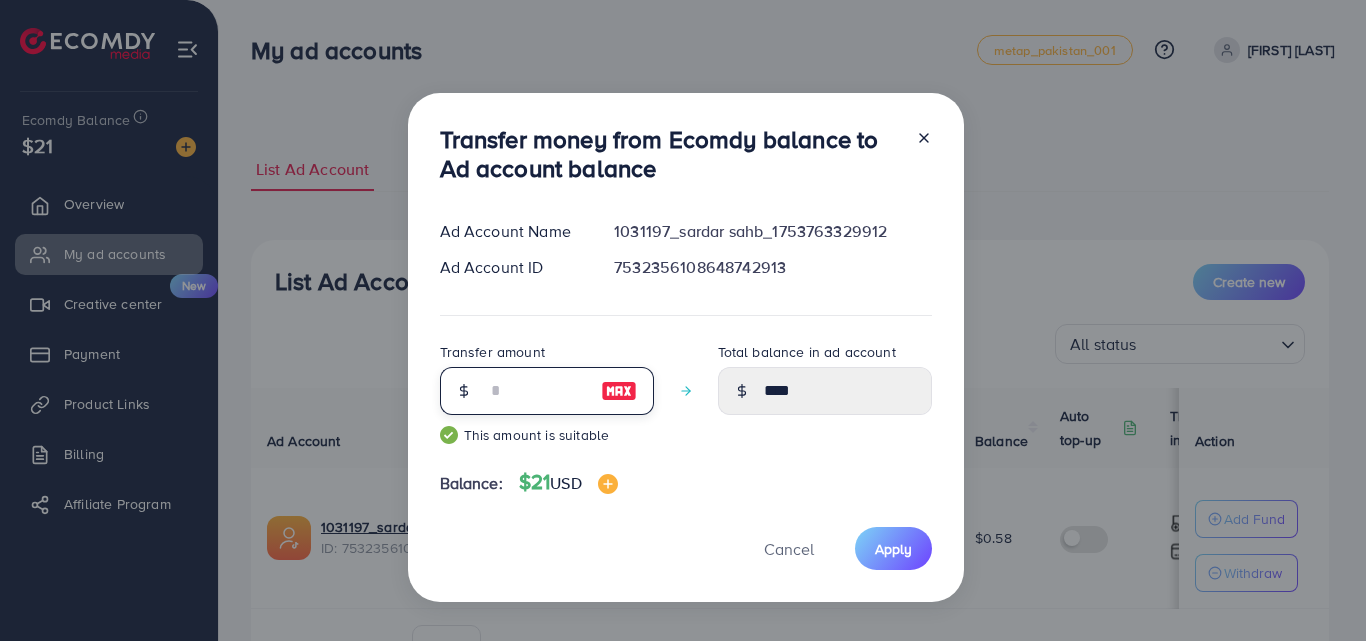 type on "*****" 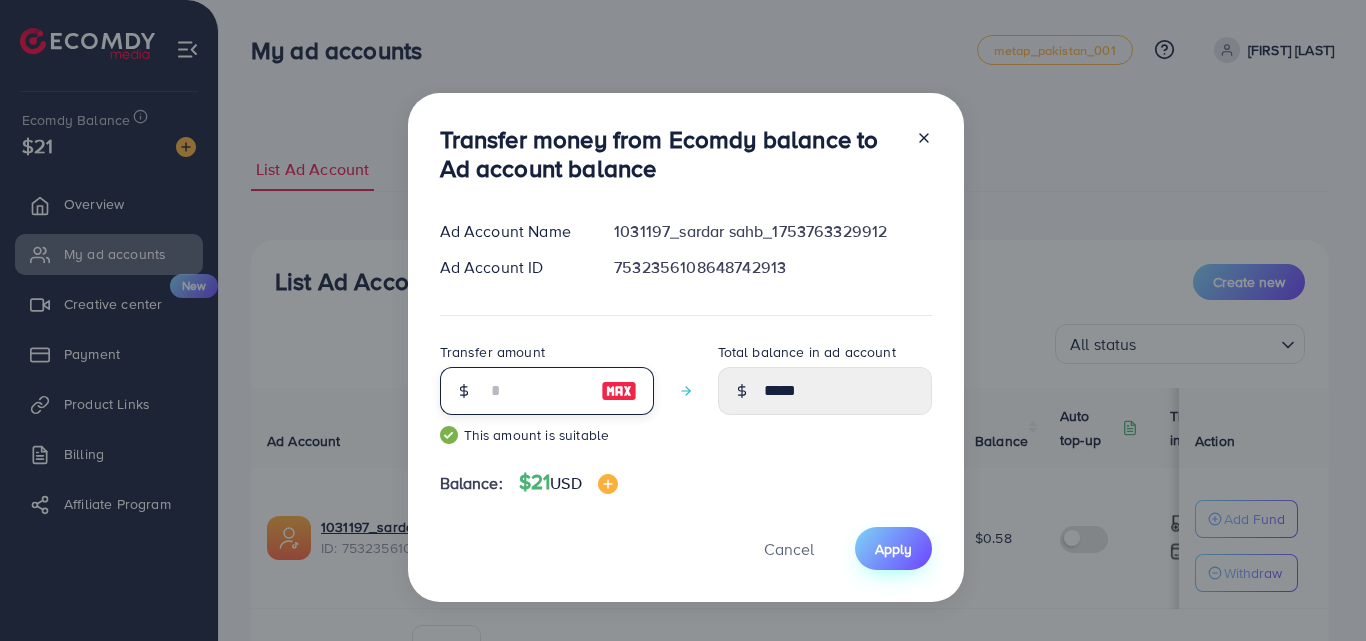 type on "**" 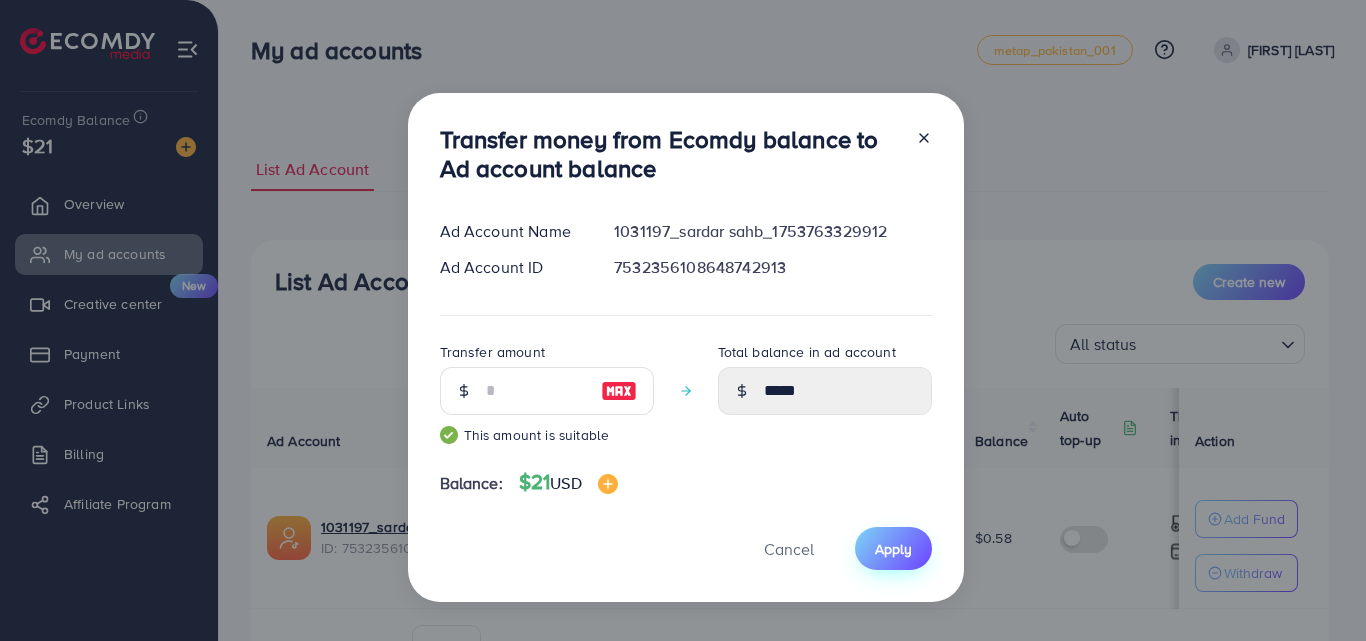 click on "Apply" at bounding box center [893, 549] 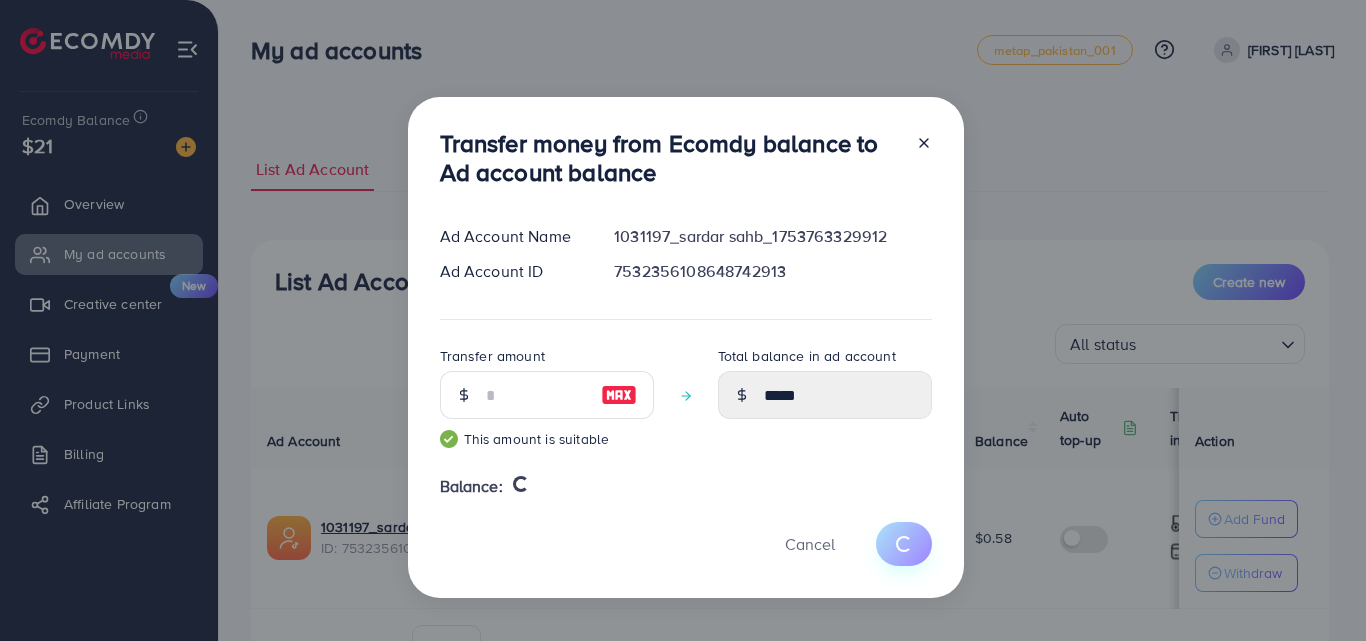 type 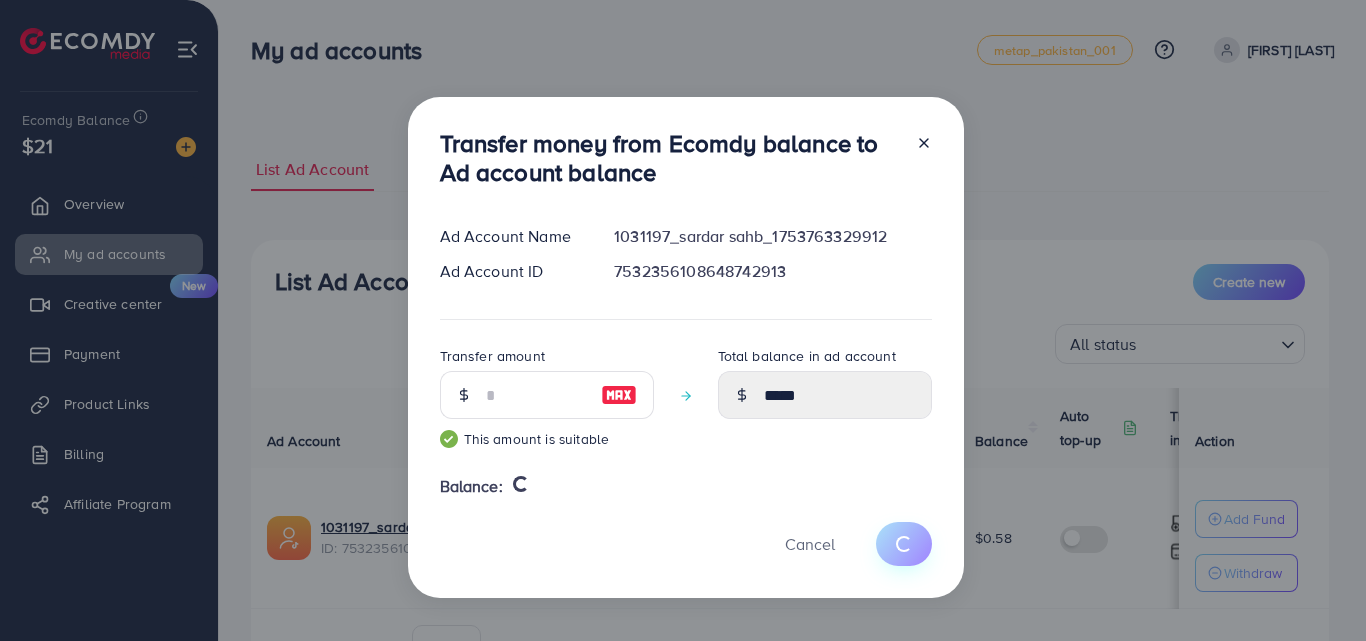 type on "****" 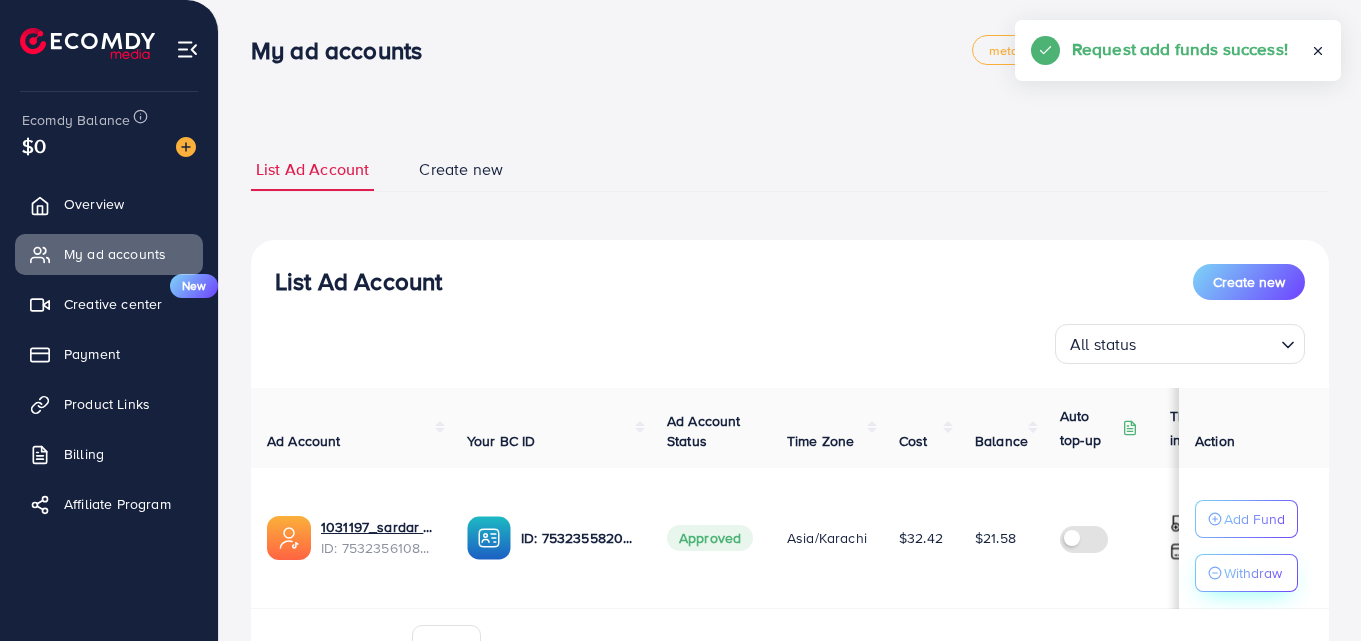 click on "Withdraw" at bounding box center [1246, 573] 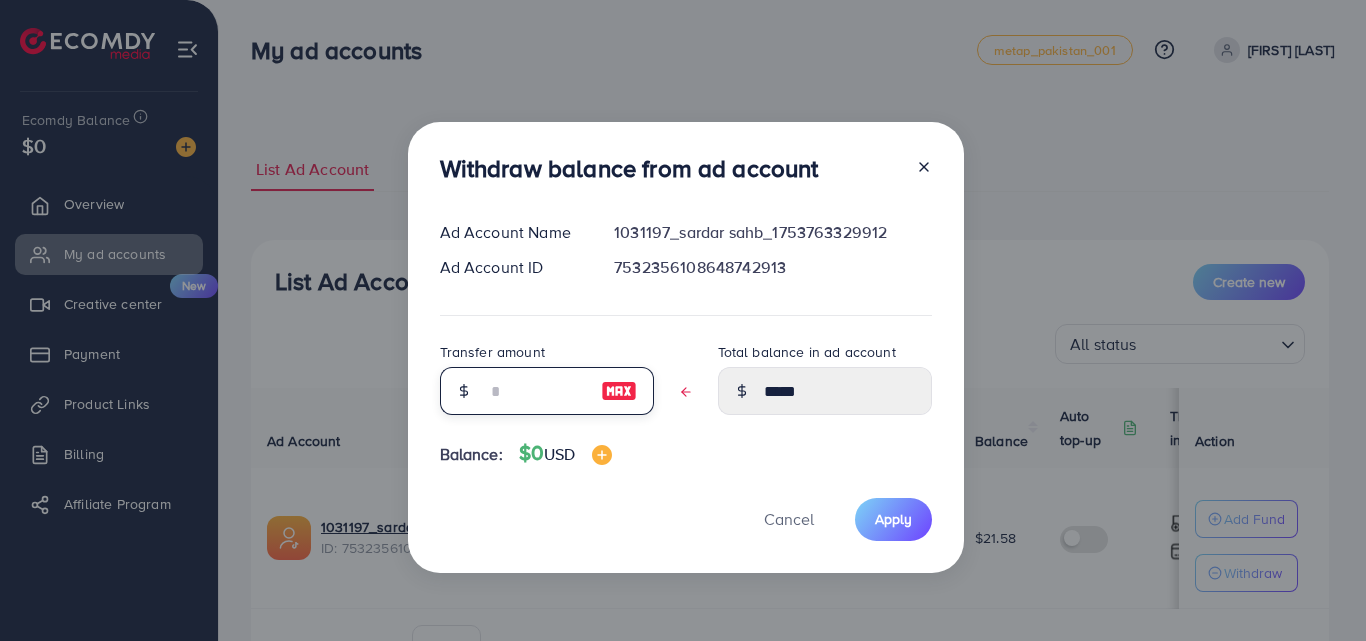 click at bounding box center [536, 391] 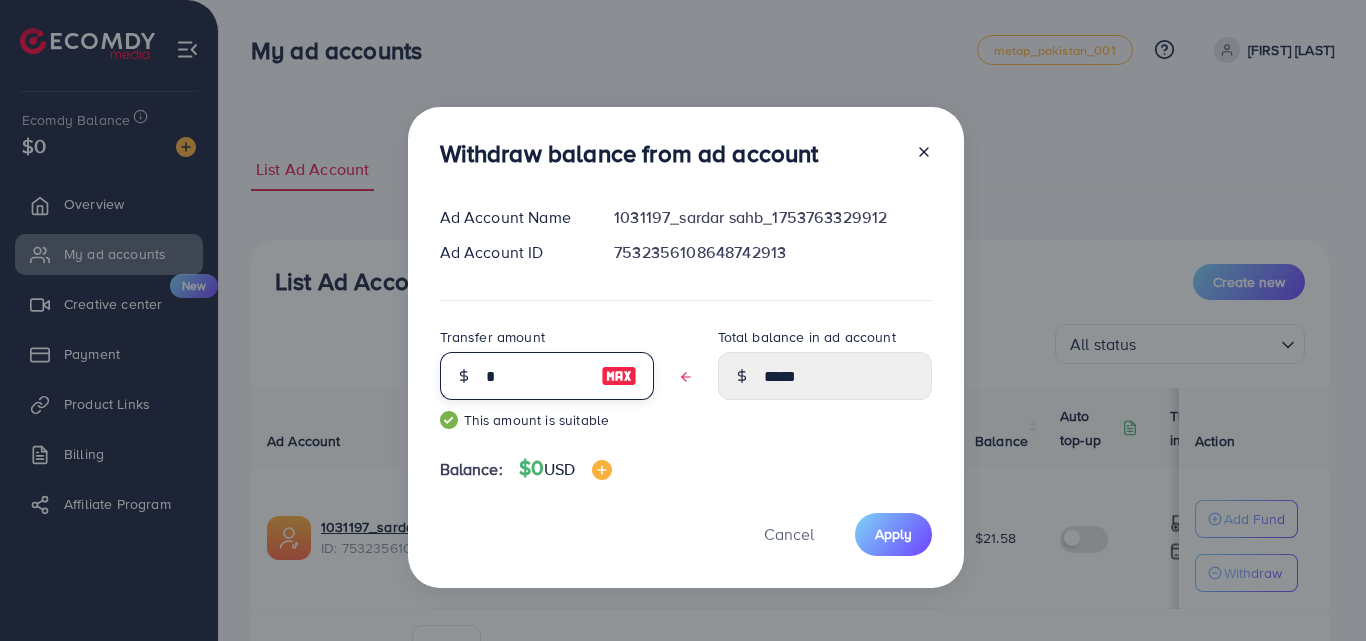 type on "*****" 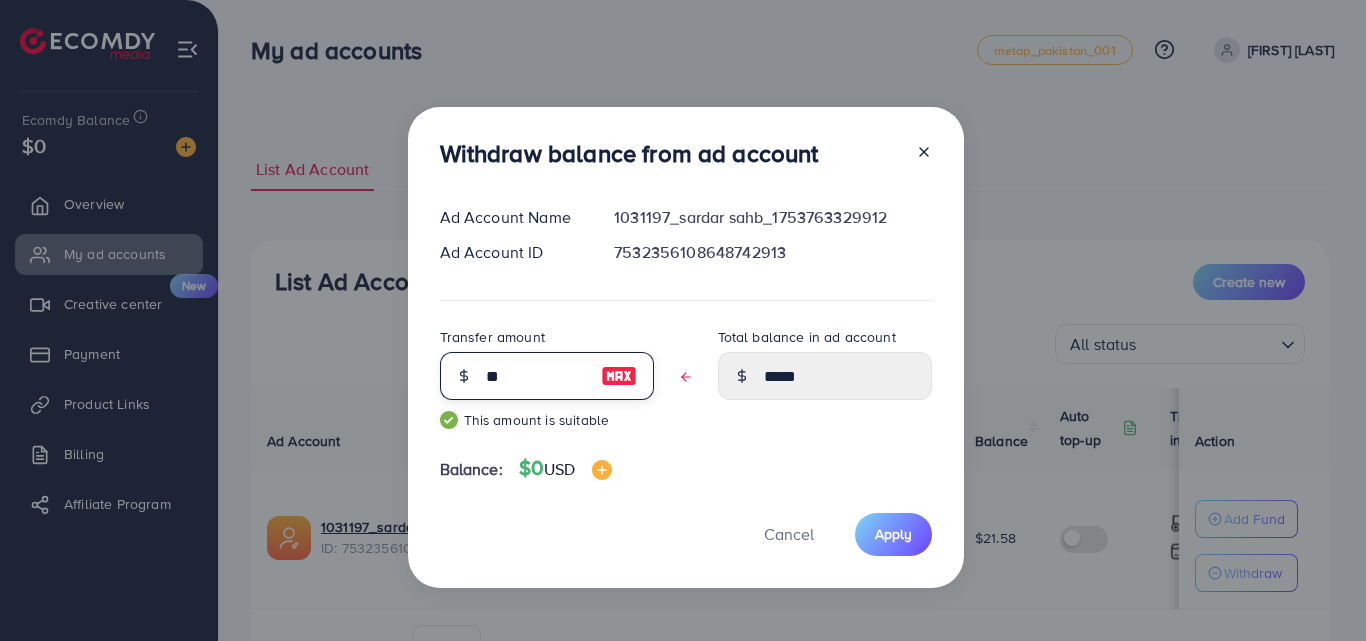 type on "****" 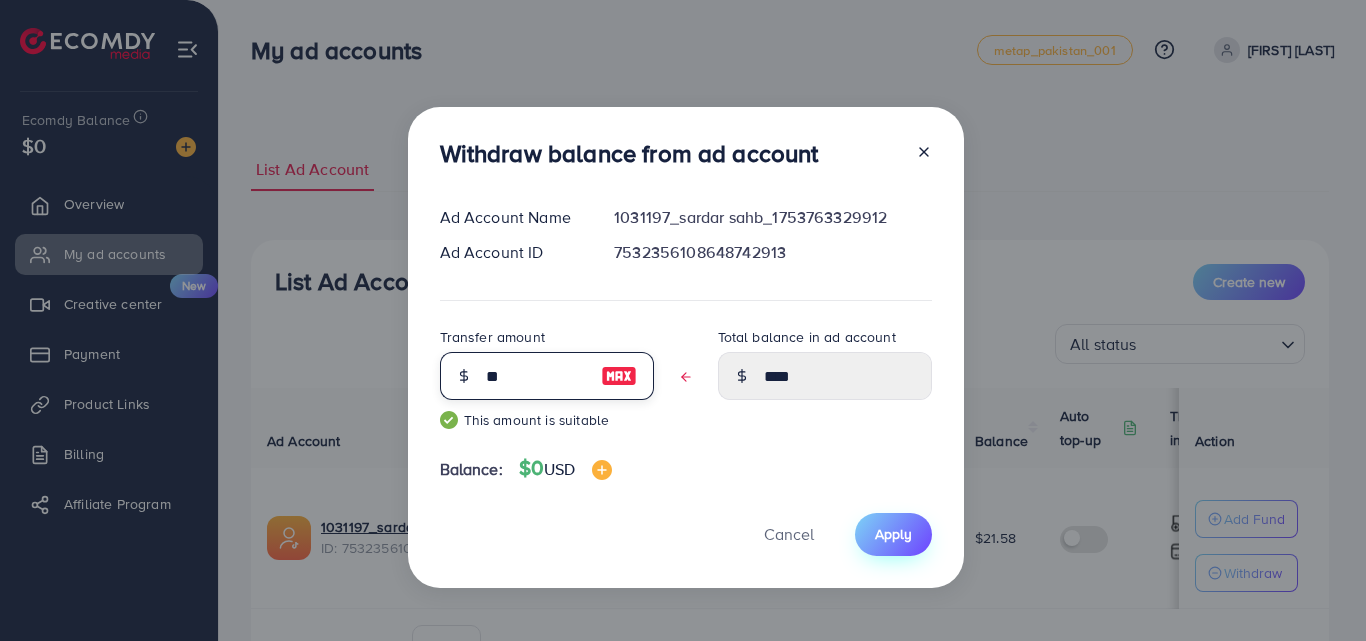 type on "**" 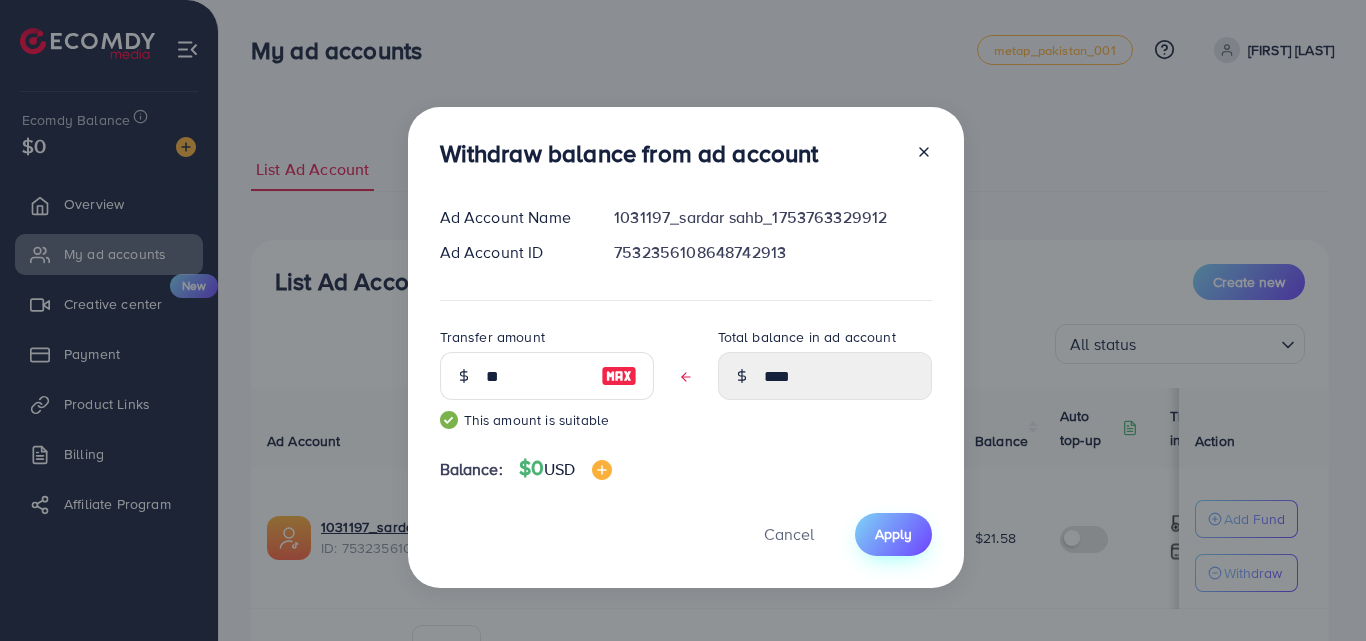 click on "Apply" at bounding box center (893, 534) 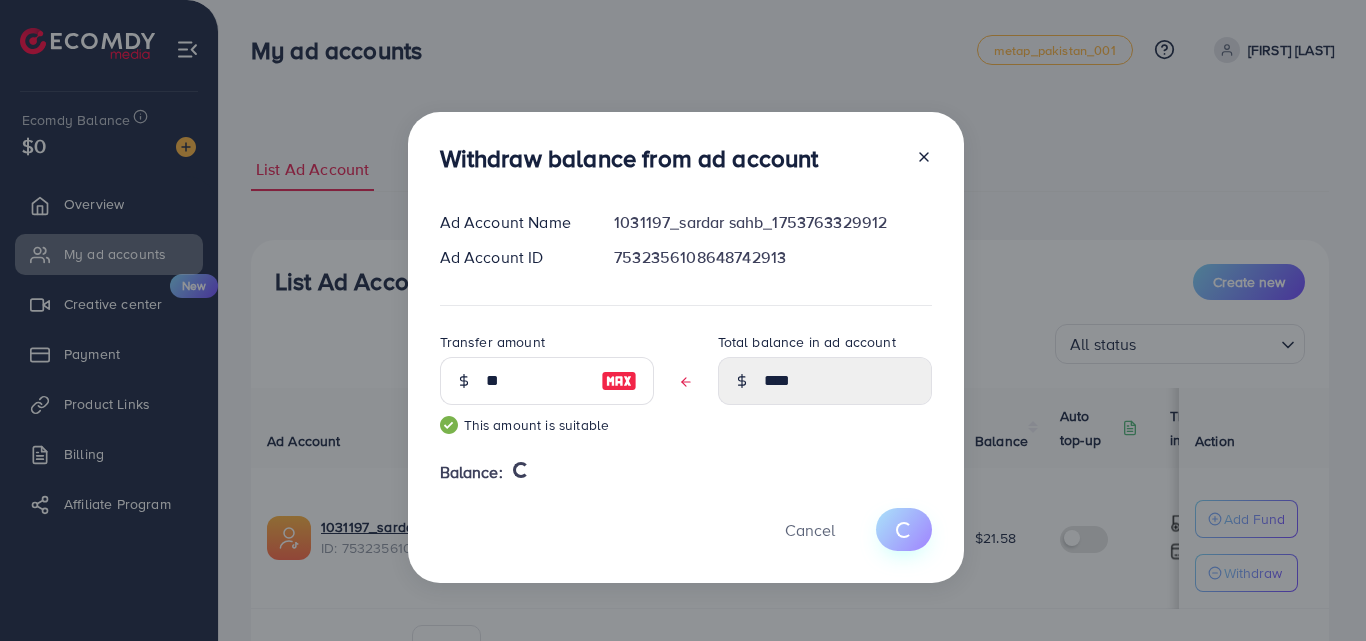type 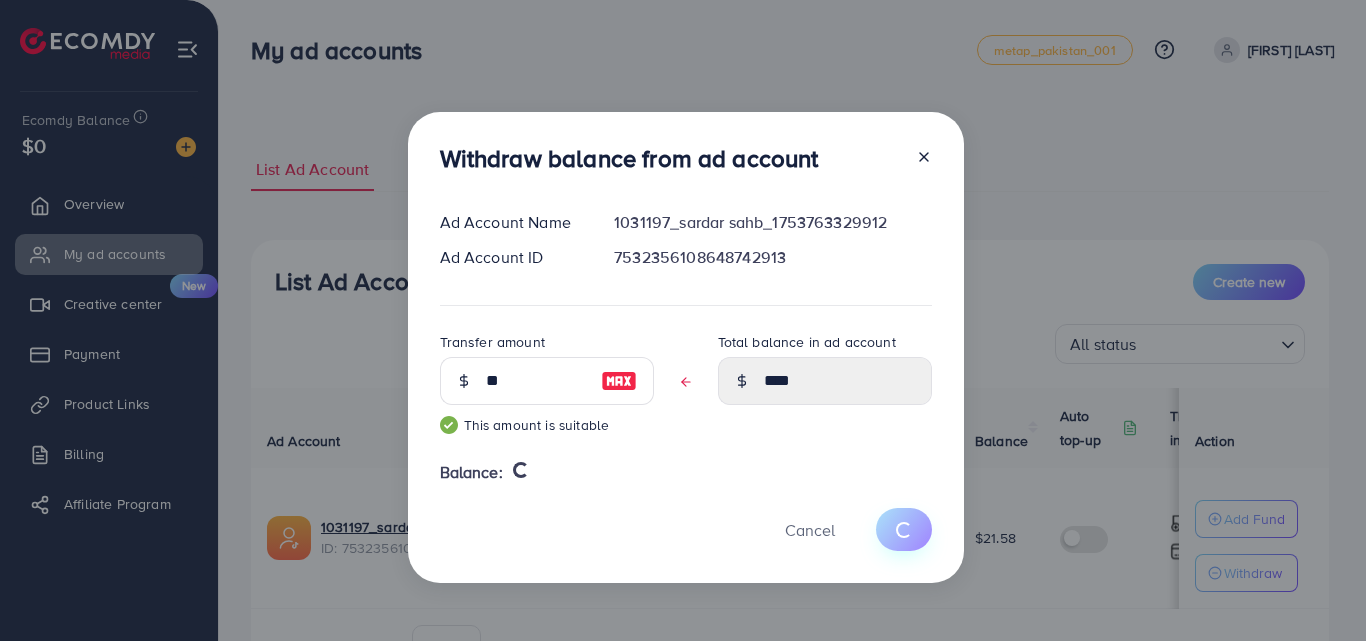 type on "*****" 